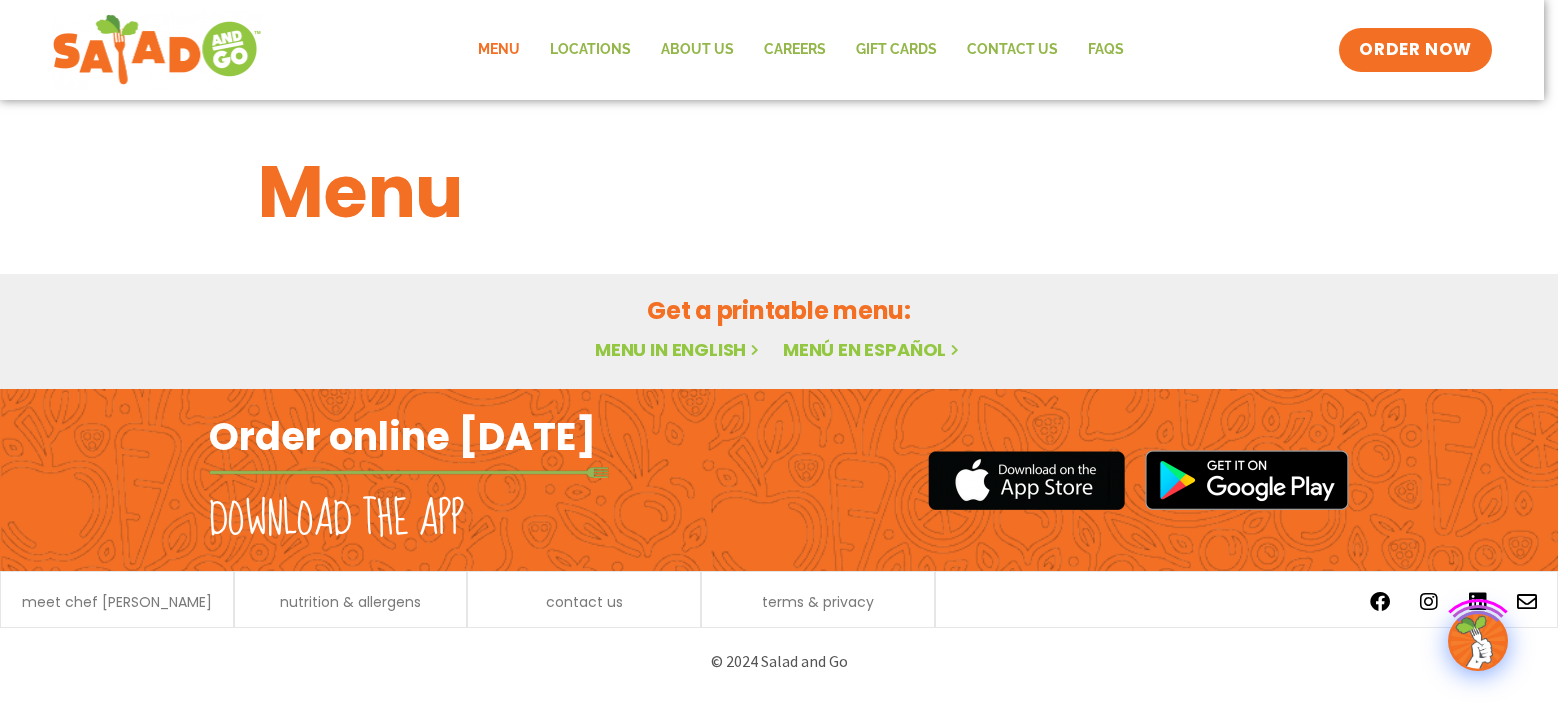 scroll, scrollTop: 0, scrollLeft: 0, axis: both 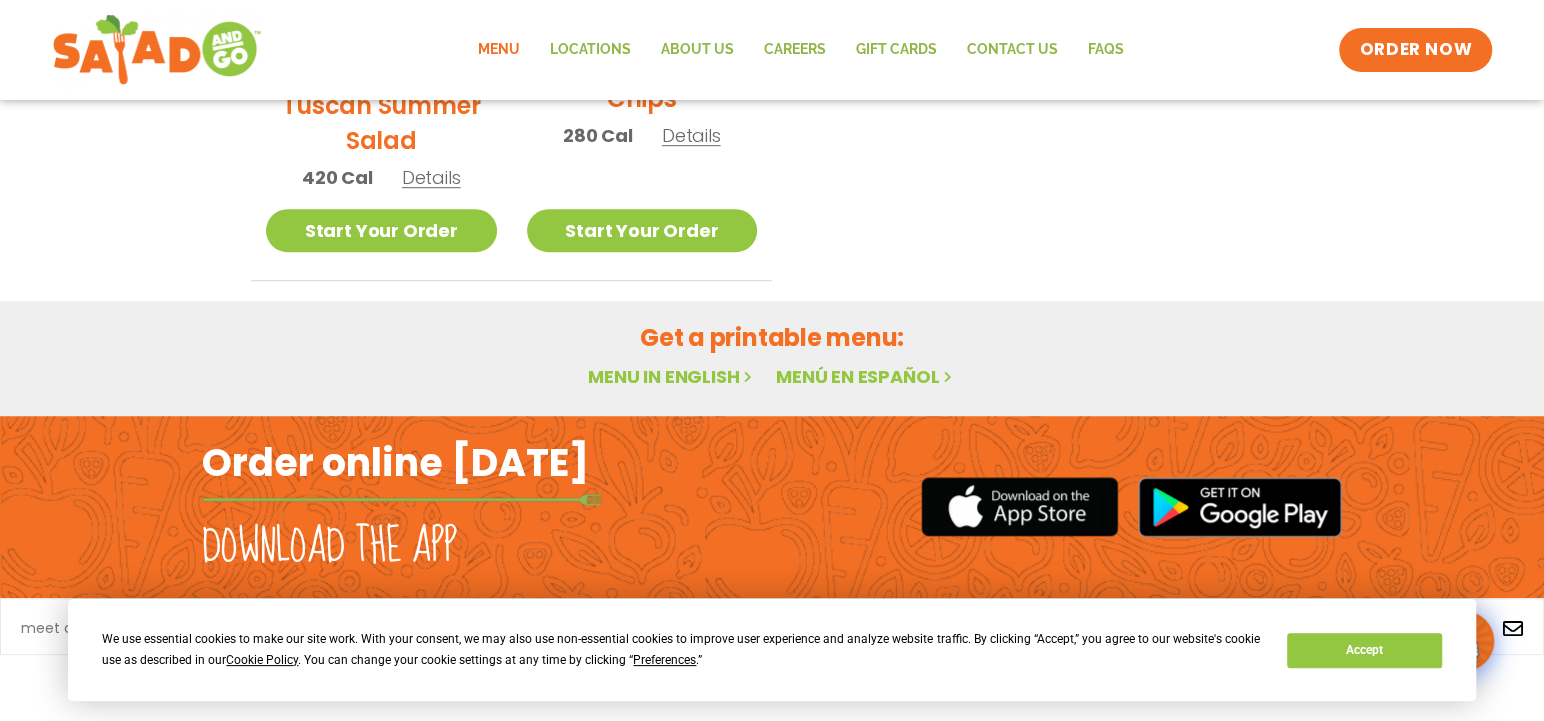 click on "Menu in English" at bounding box center (672, 376) 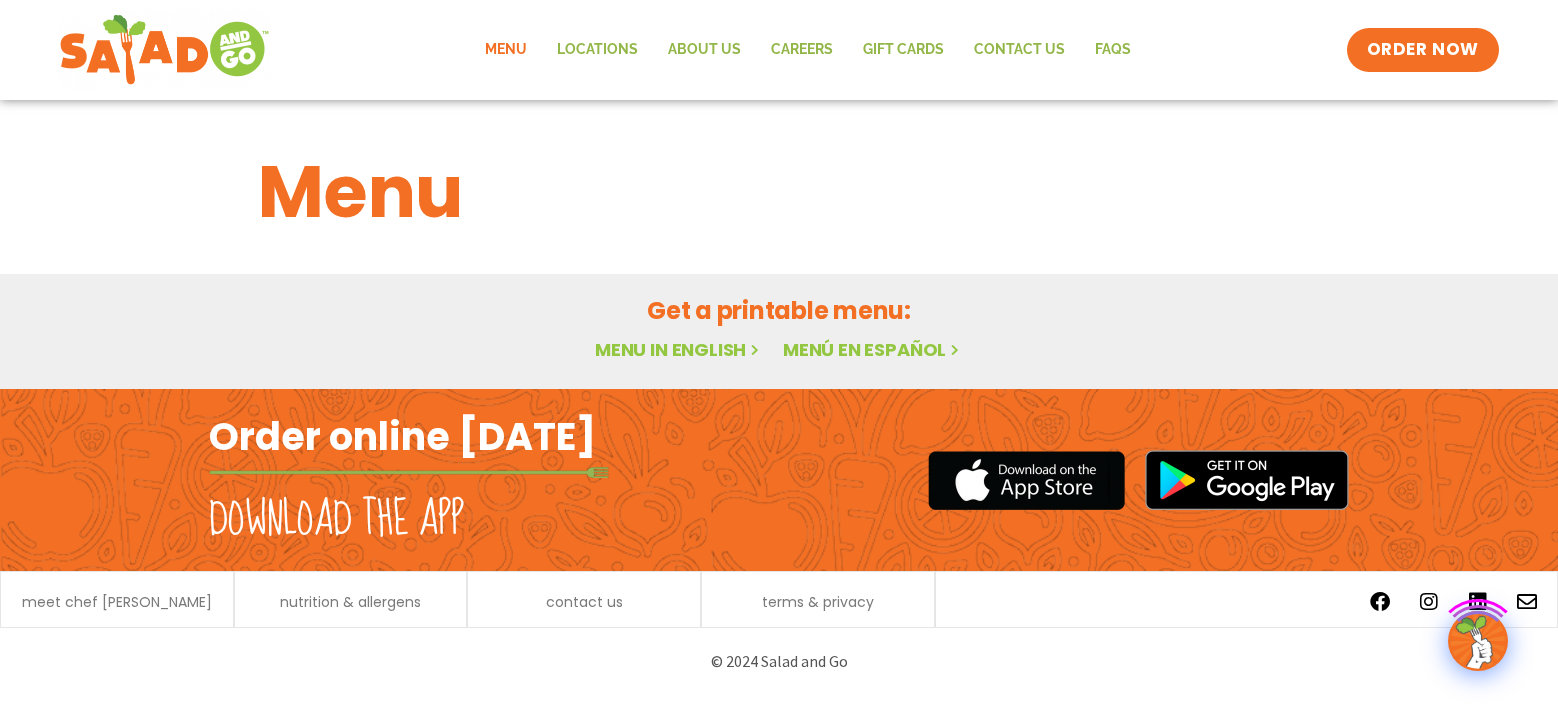 scroll, scrollTop: 0, scrollLeft: 0, axis: both 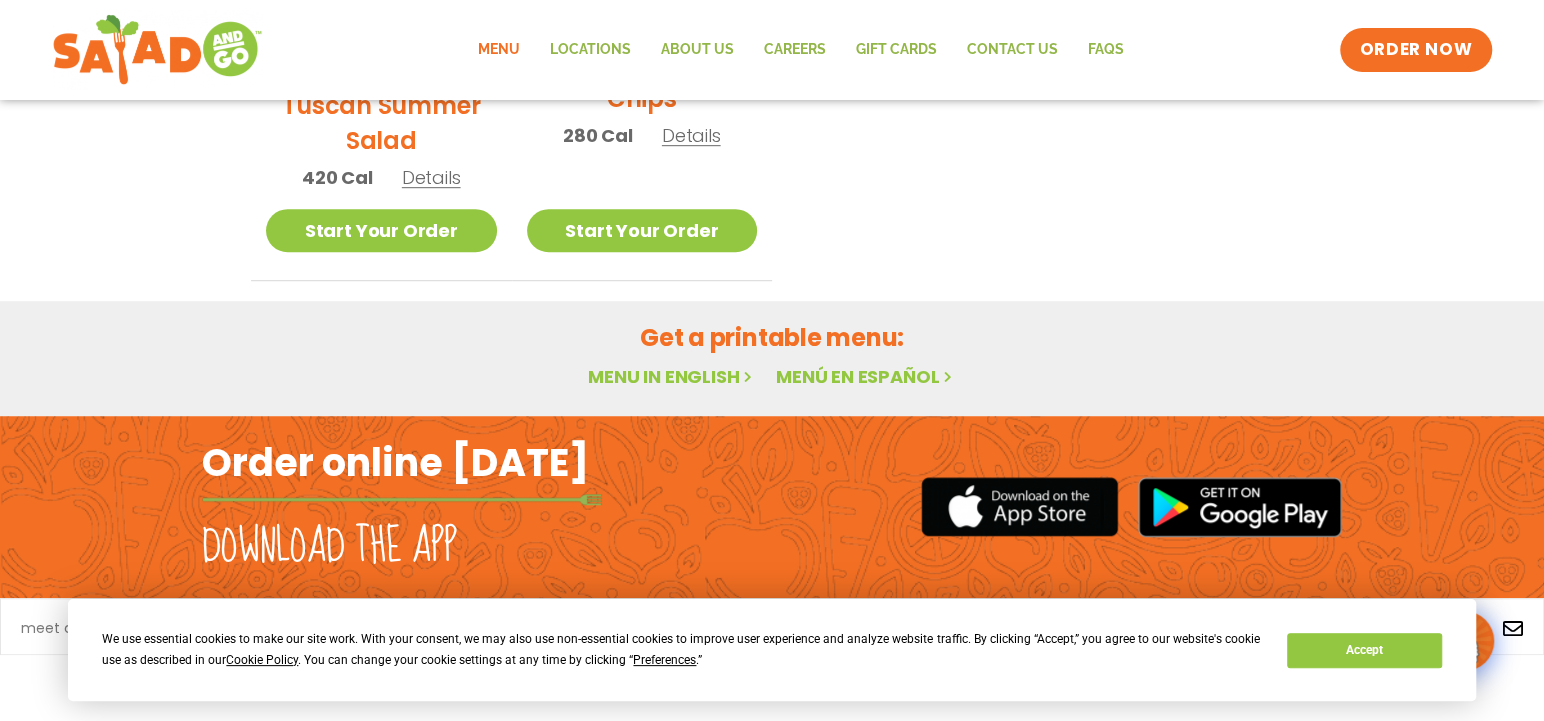 click on "Menu in English" at bounding box center [672, 376] 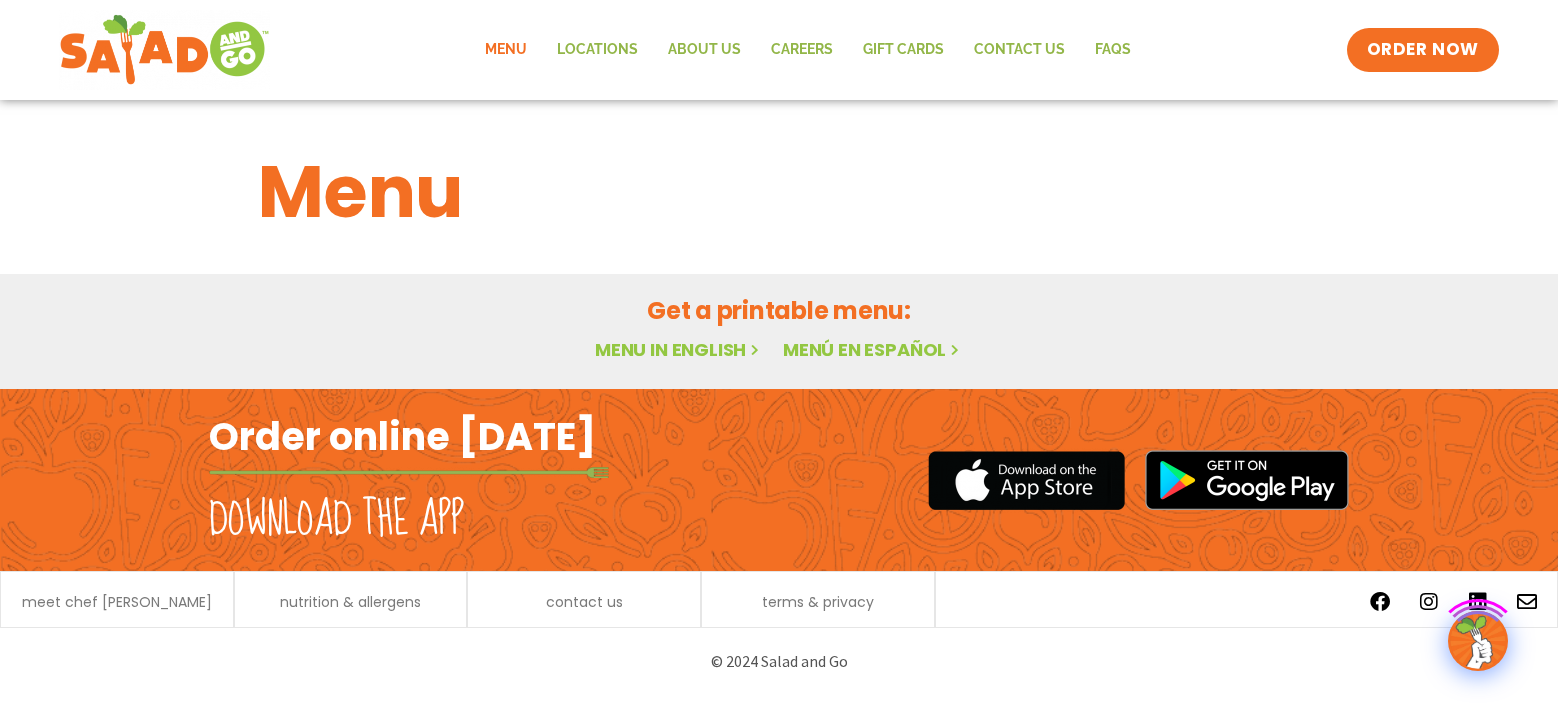 scroll, scrollTop: 0, scrollLeft: 0, axis: both 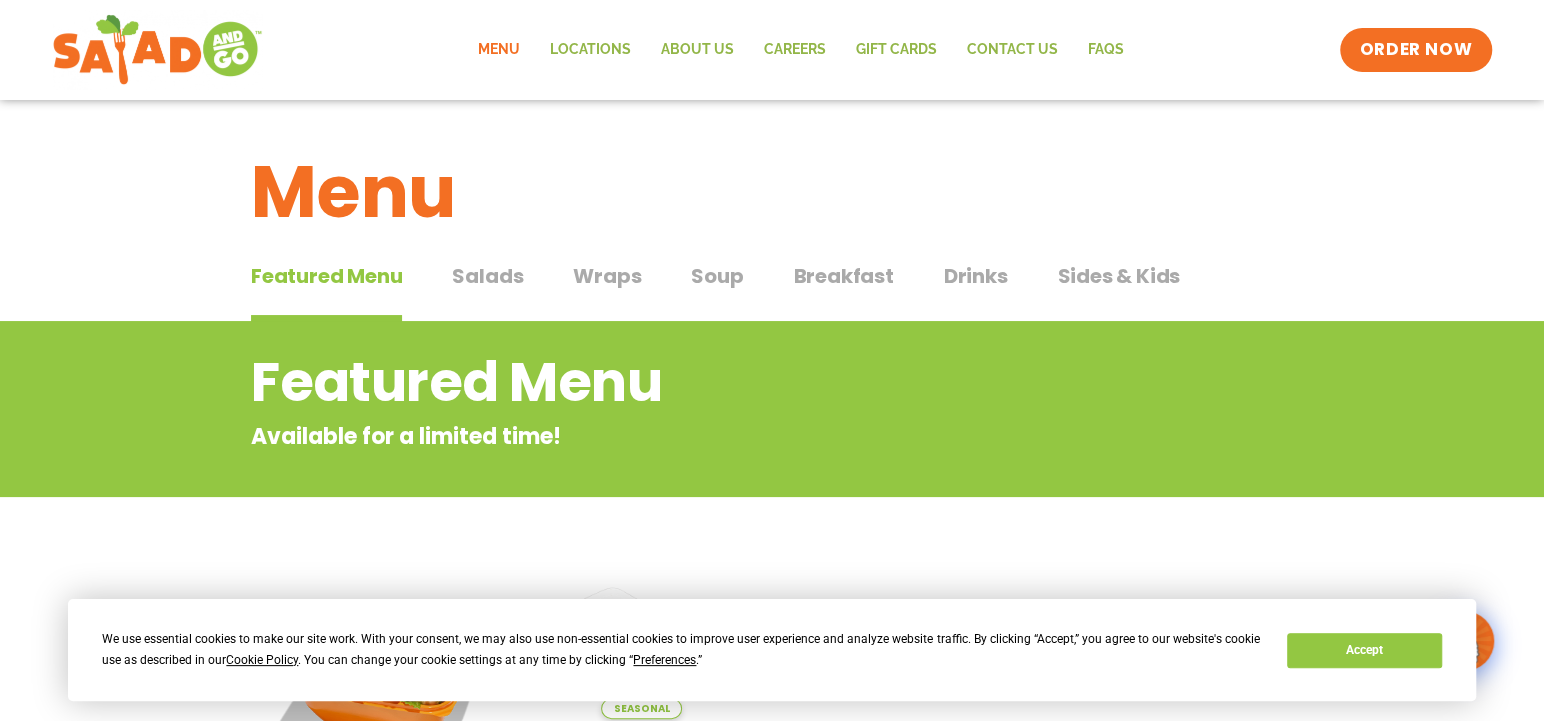 click on "Salads" at bounding box center [487, 276] 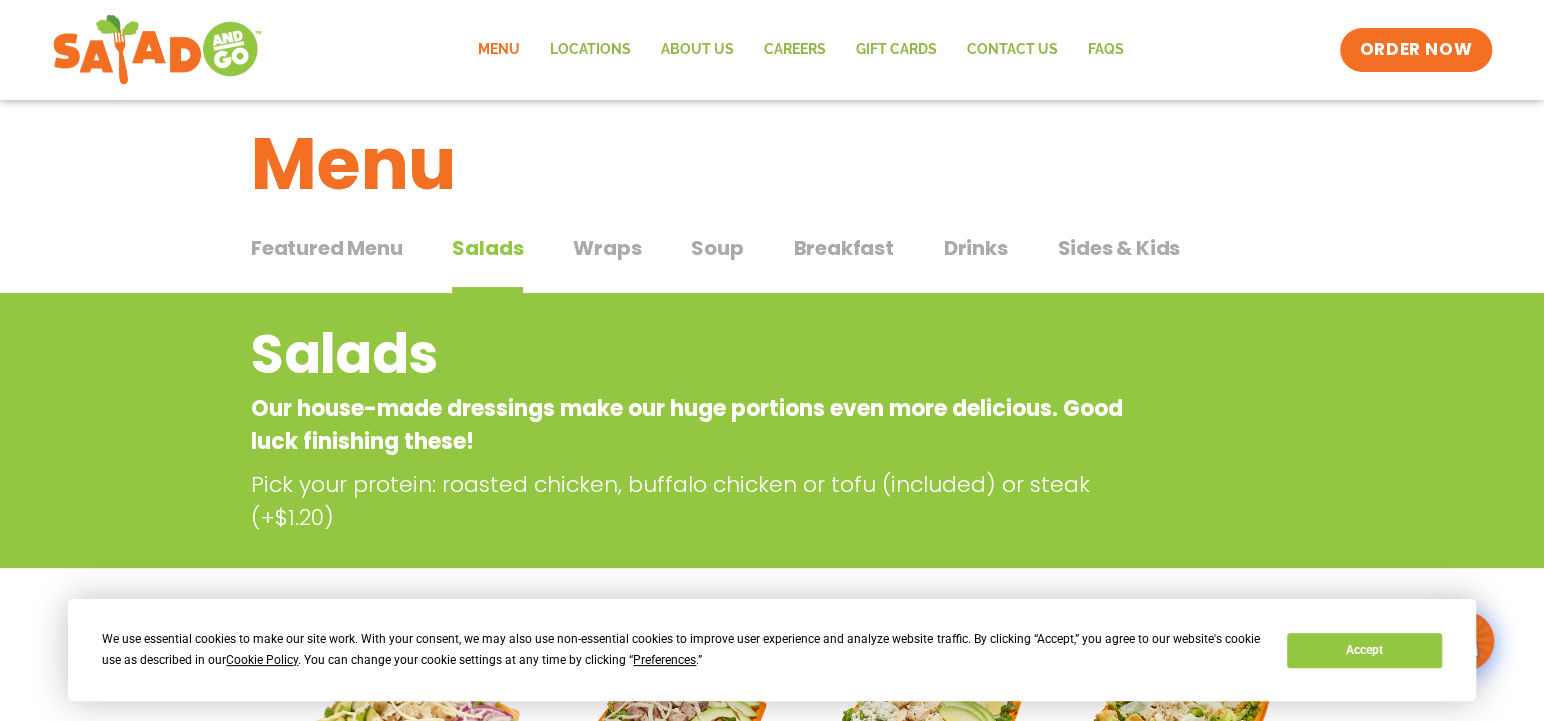 scroll, scrollTop: 0, scrollLeft: 0, axis: both 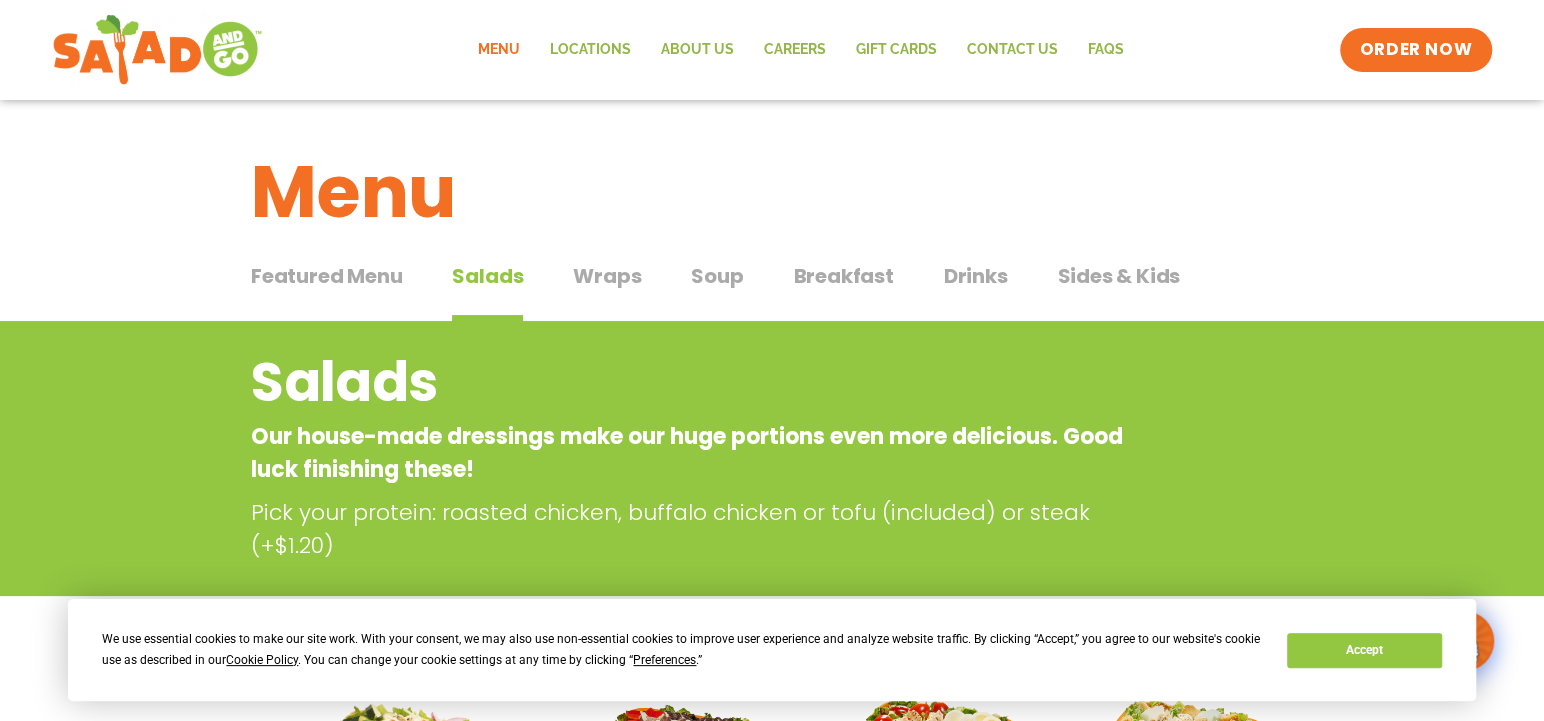 click on "Wraps" at bounding box center (607, 276) 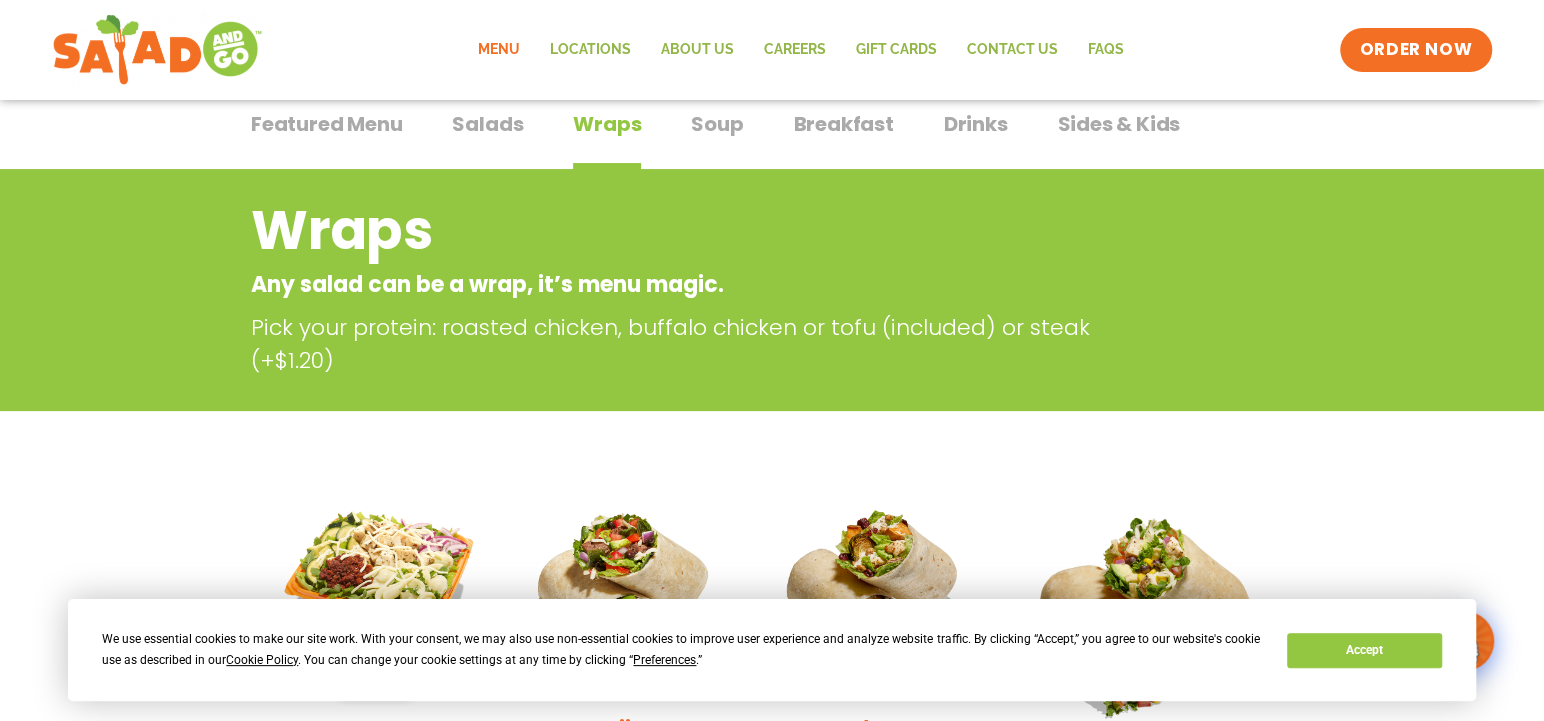scroll, scrollTop: 100, scrollLeft: 0, axis: vertical 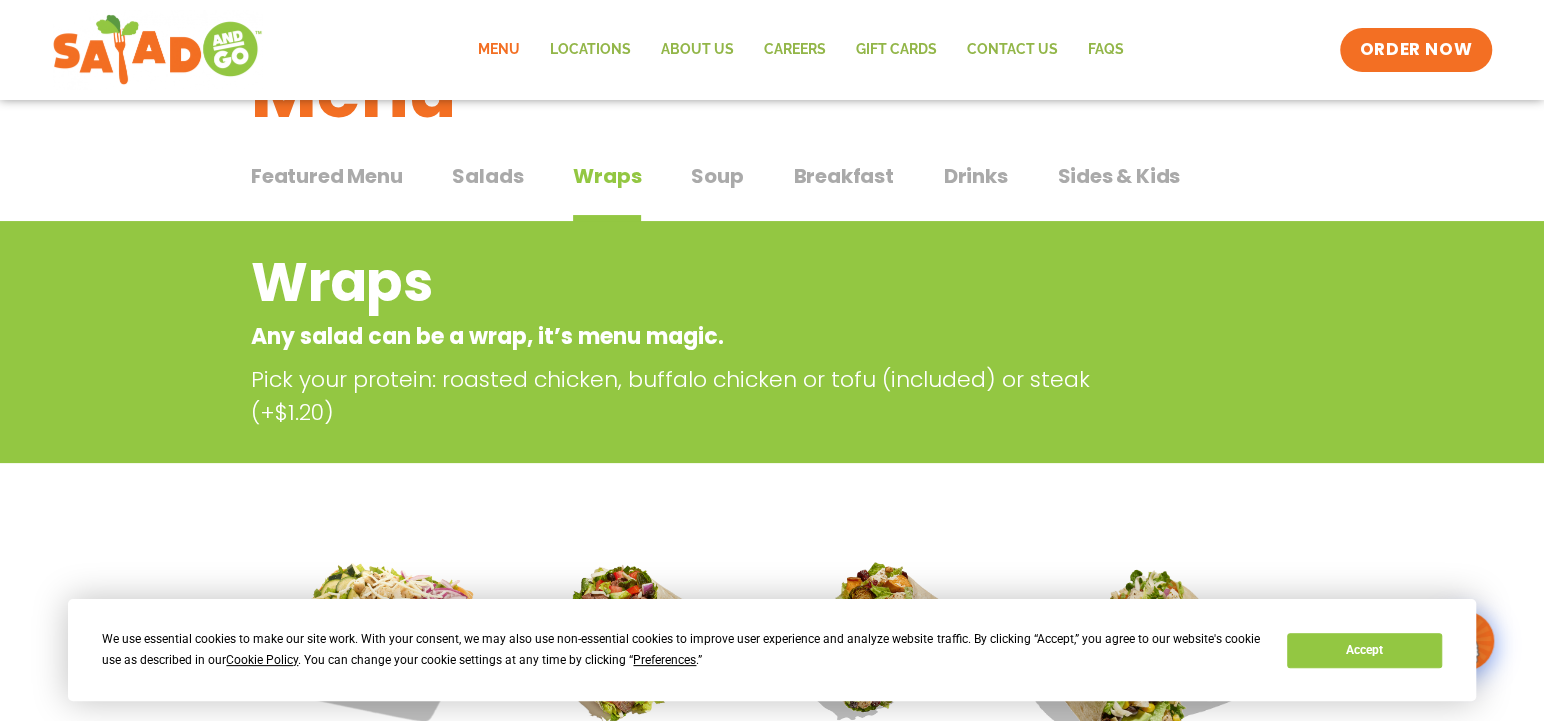 click on "Breakfast" at bounding box center [843, 176] 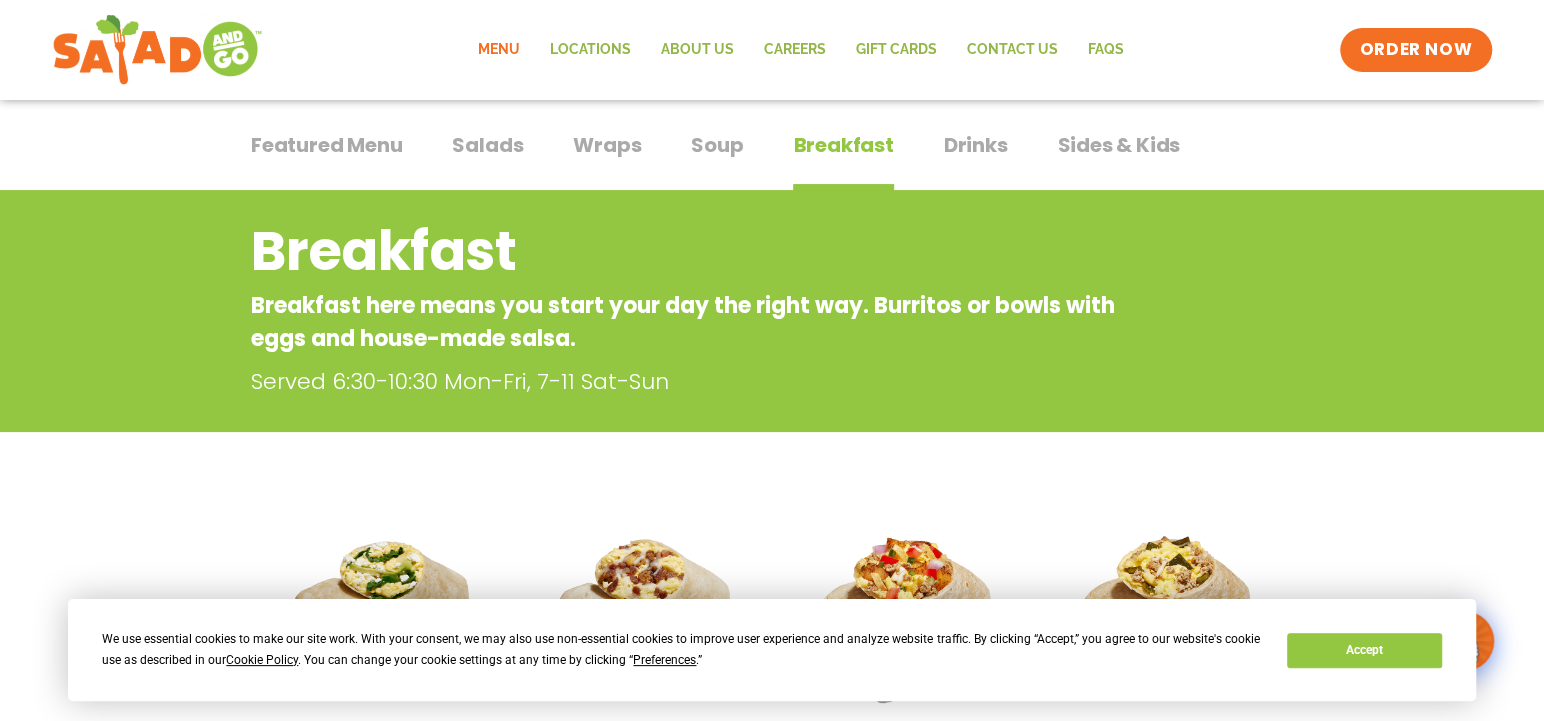scroll, scrollTop: 100, scrollLeft: 0, axis: vertical 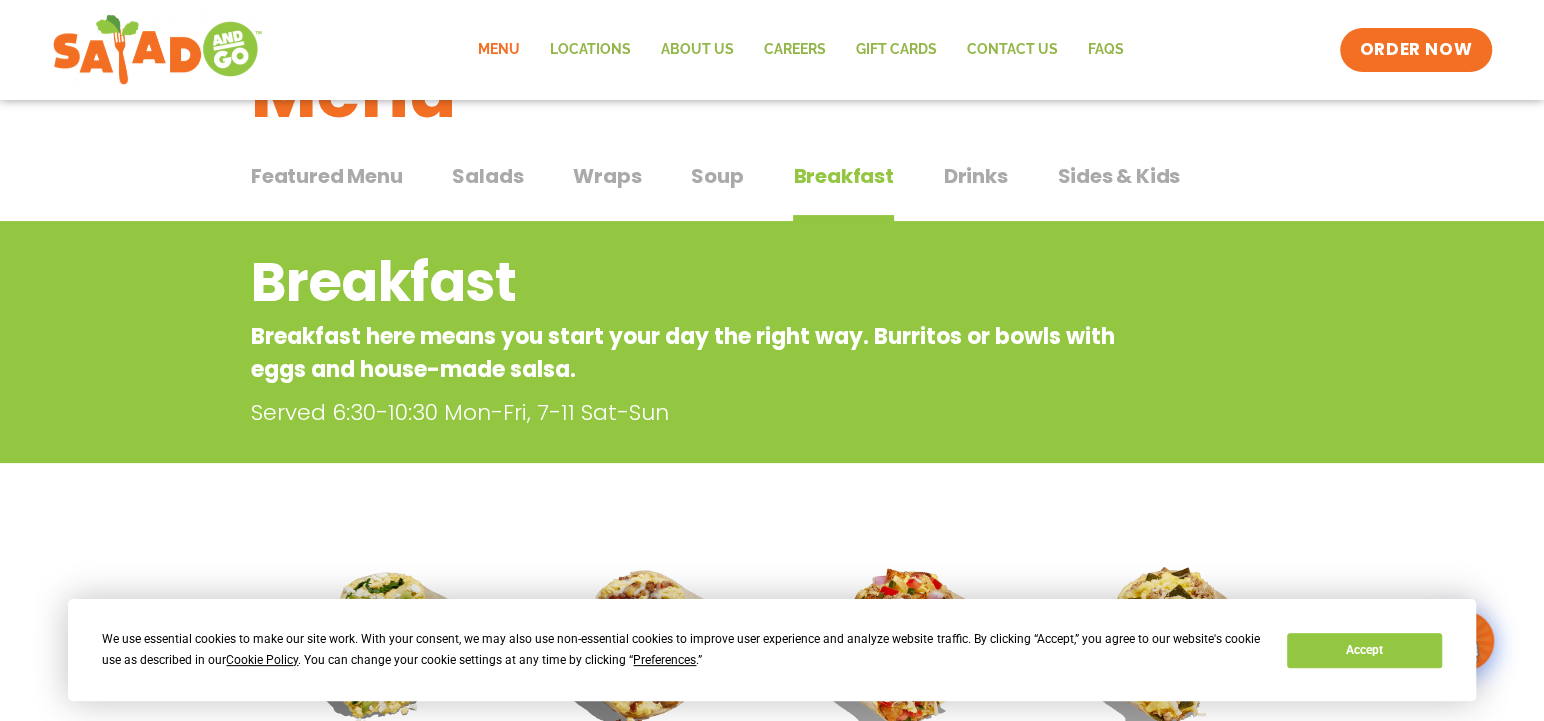 click on "Sides & Kids" at bounding box center (1118, 176) 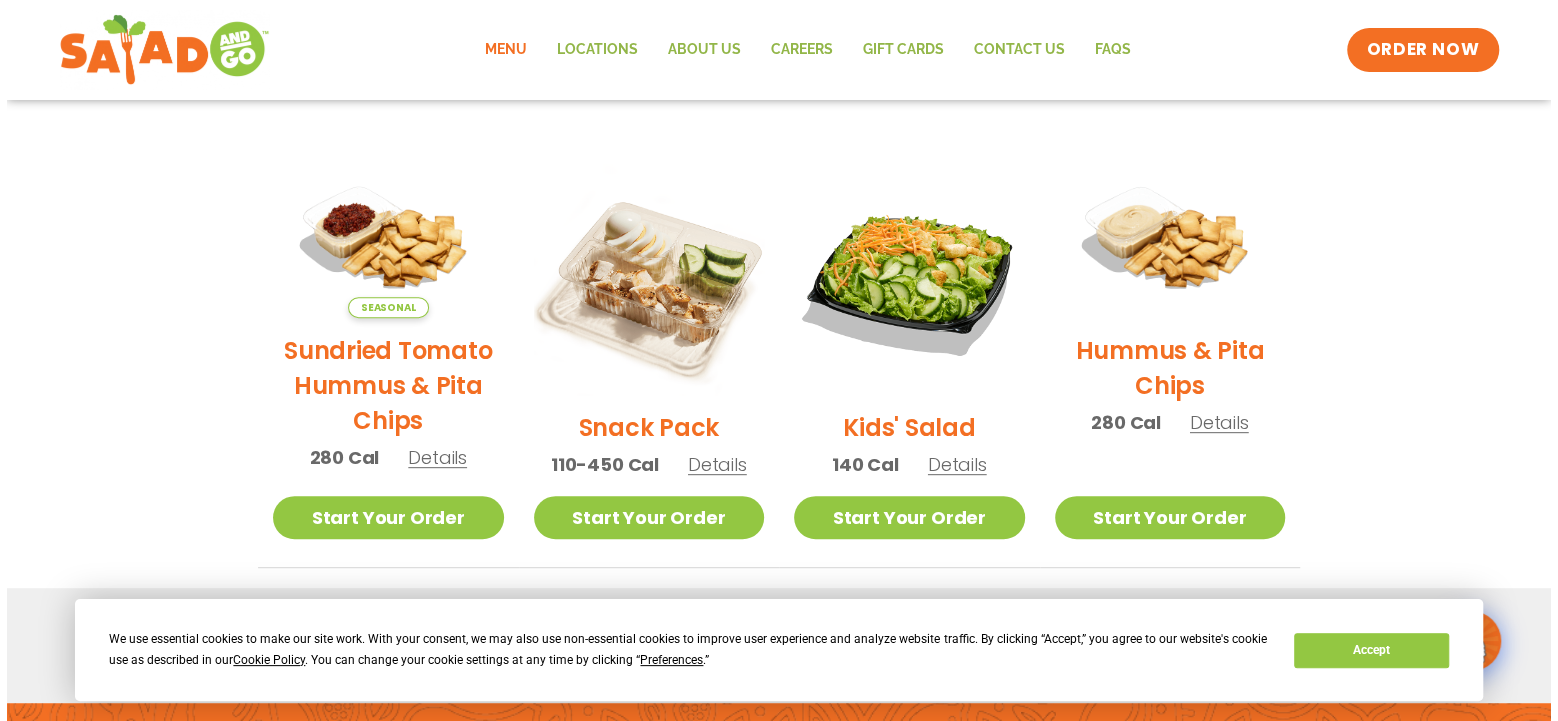 scroll, scrollTop: 400, scrollLeft: 0, axis: vertical 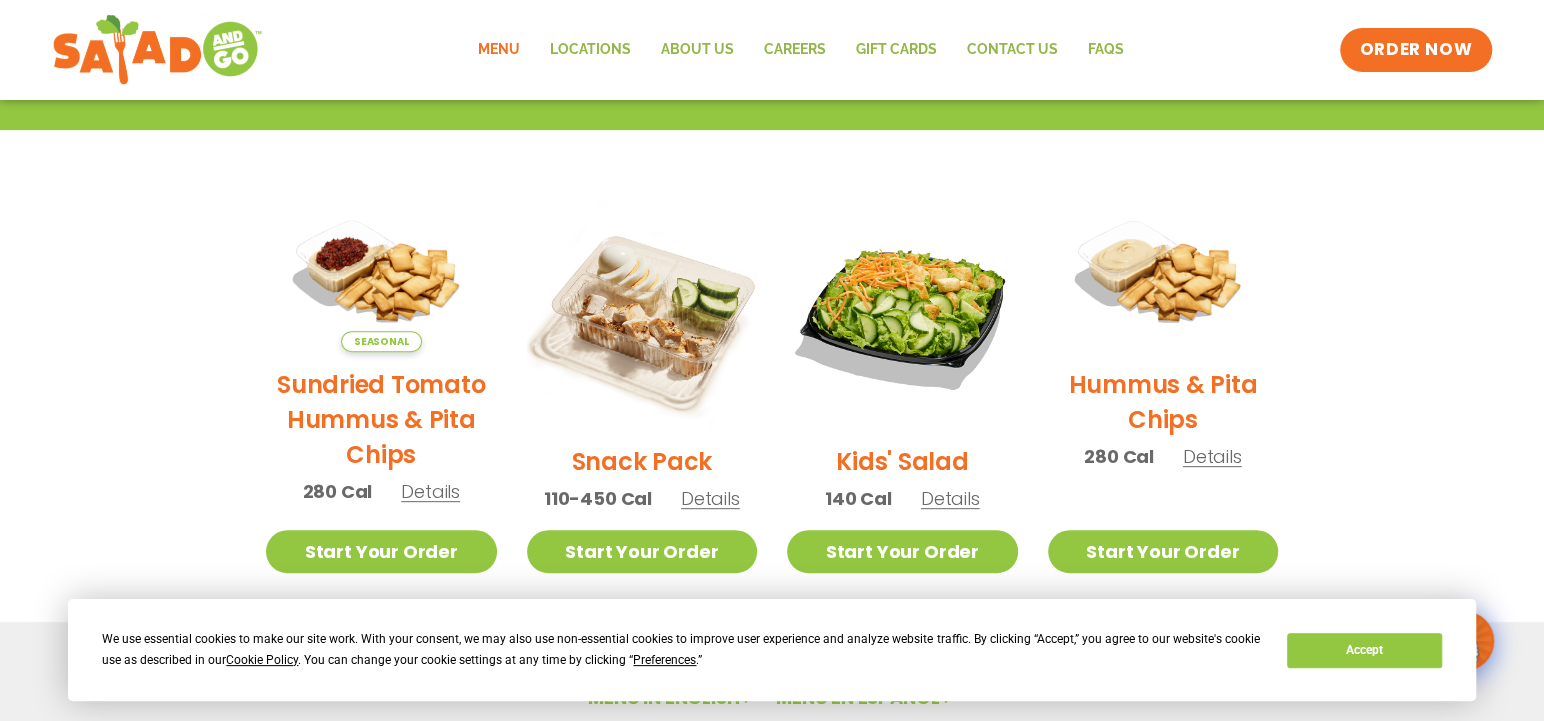 click on "Details" at bounding box center [710, 498] 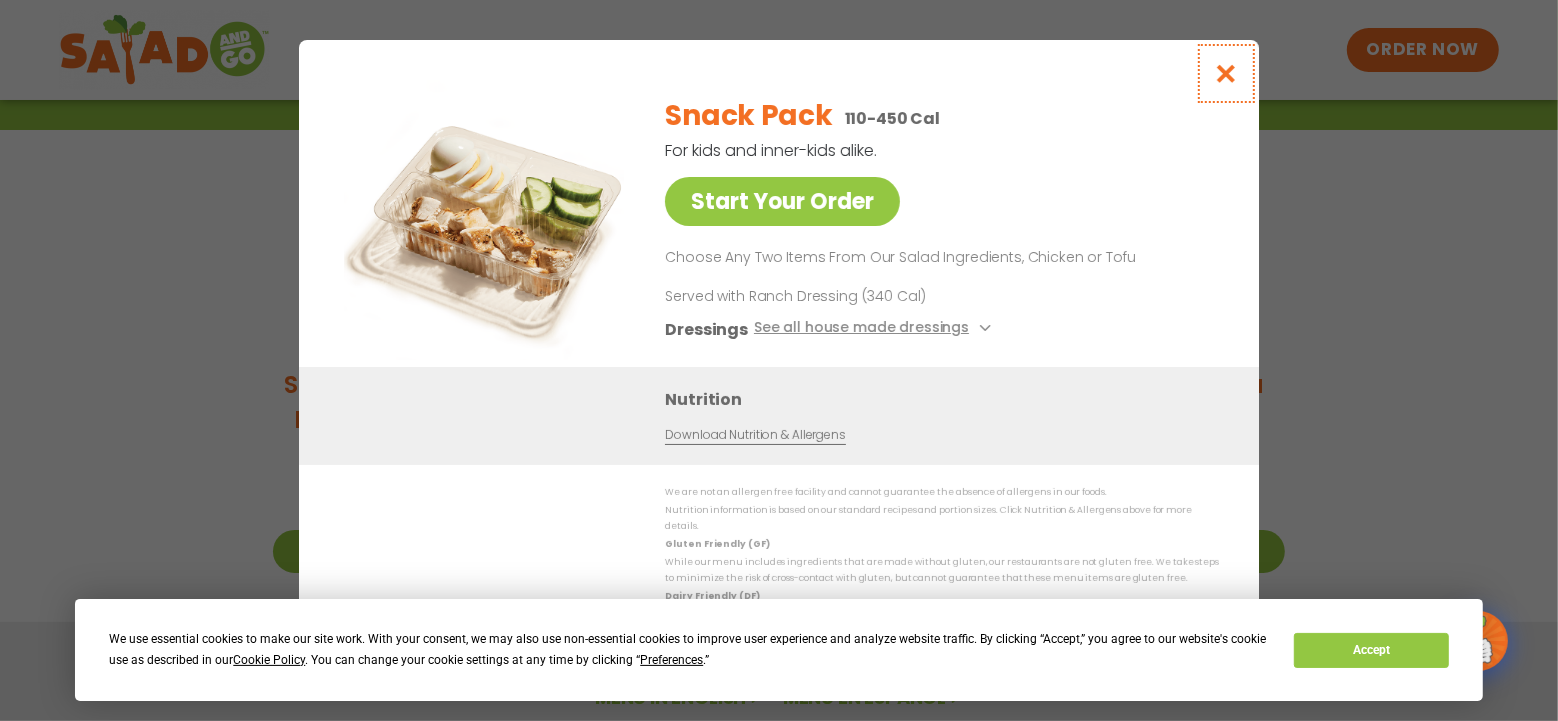 click at bounding box center (1226, 73) 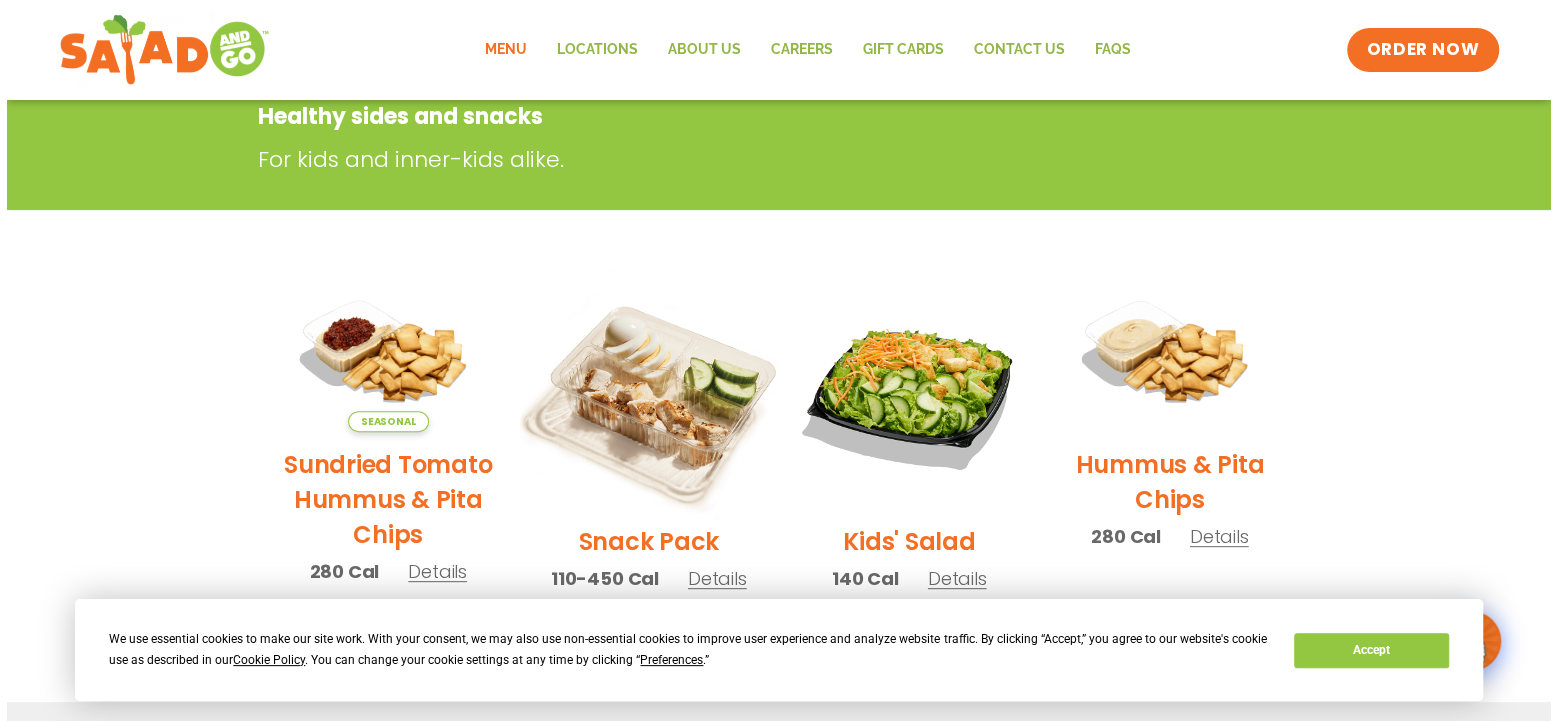 scroll, scrollTop: 420, scrollLeft: 0, axis: vertical 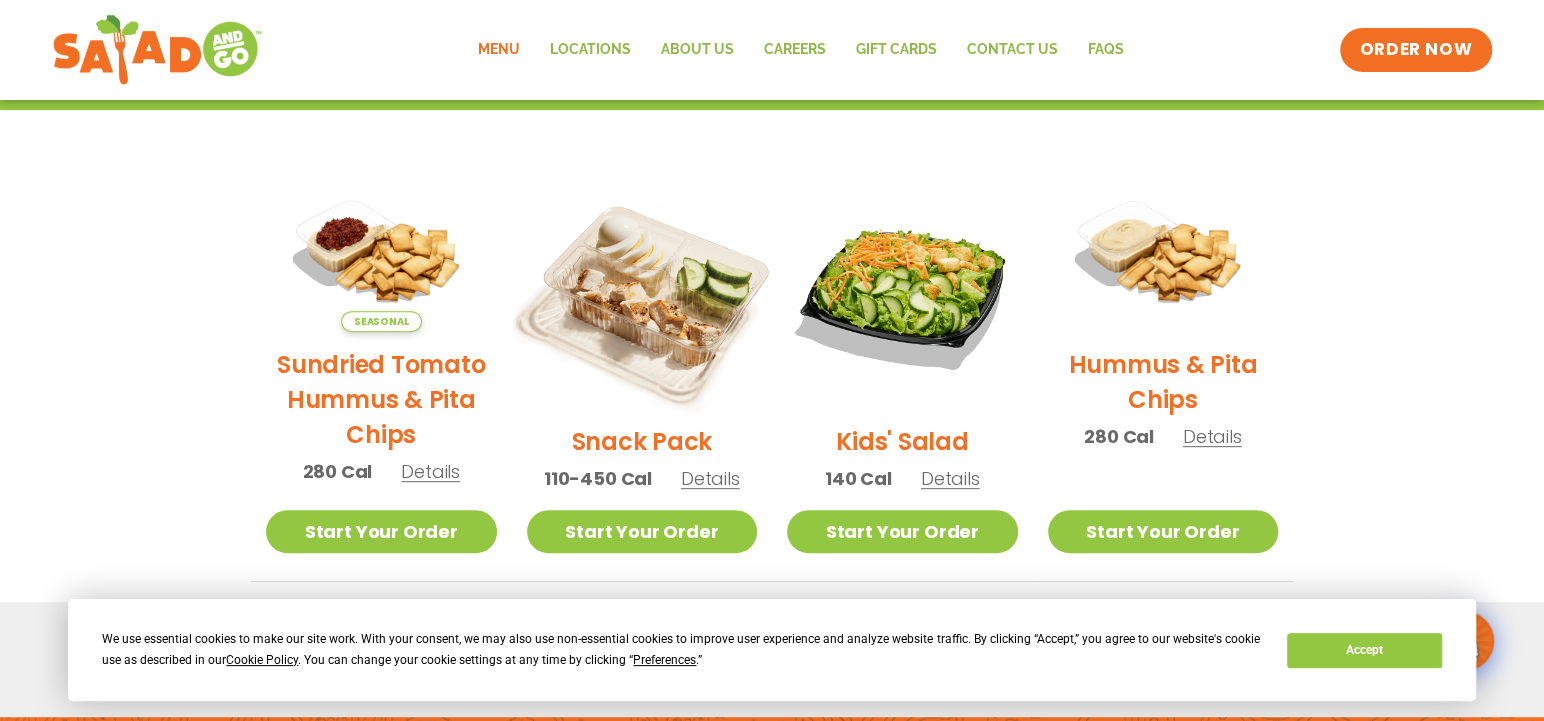 click at bounding box center (641, 293) 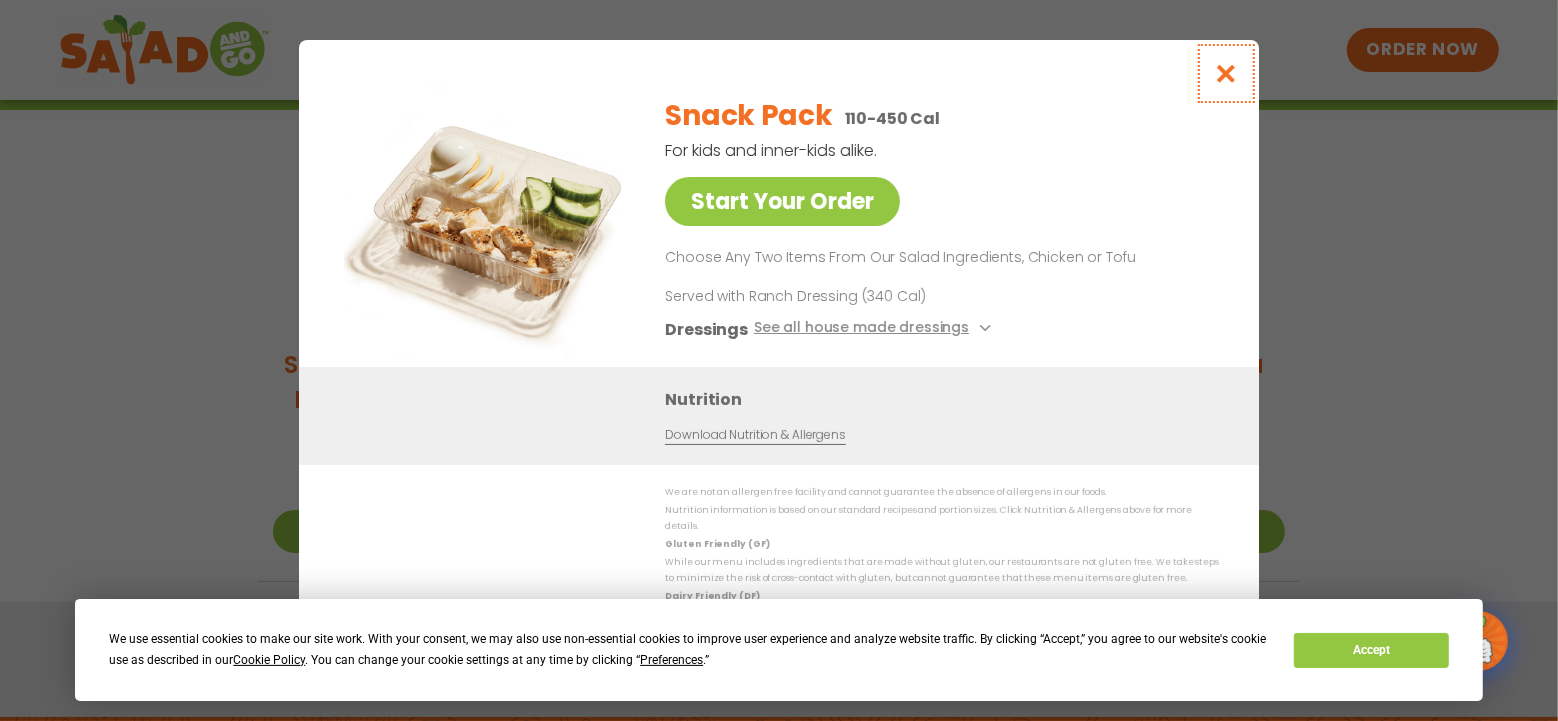 click at bounding box center (1226, 73) 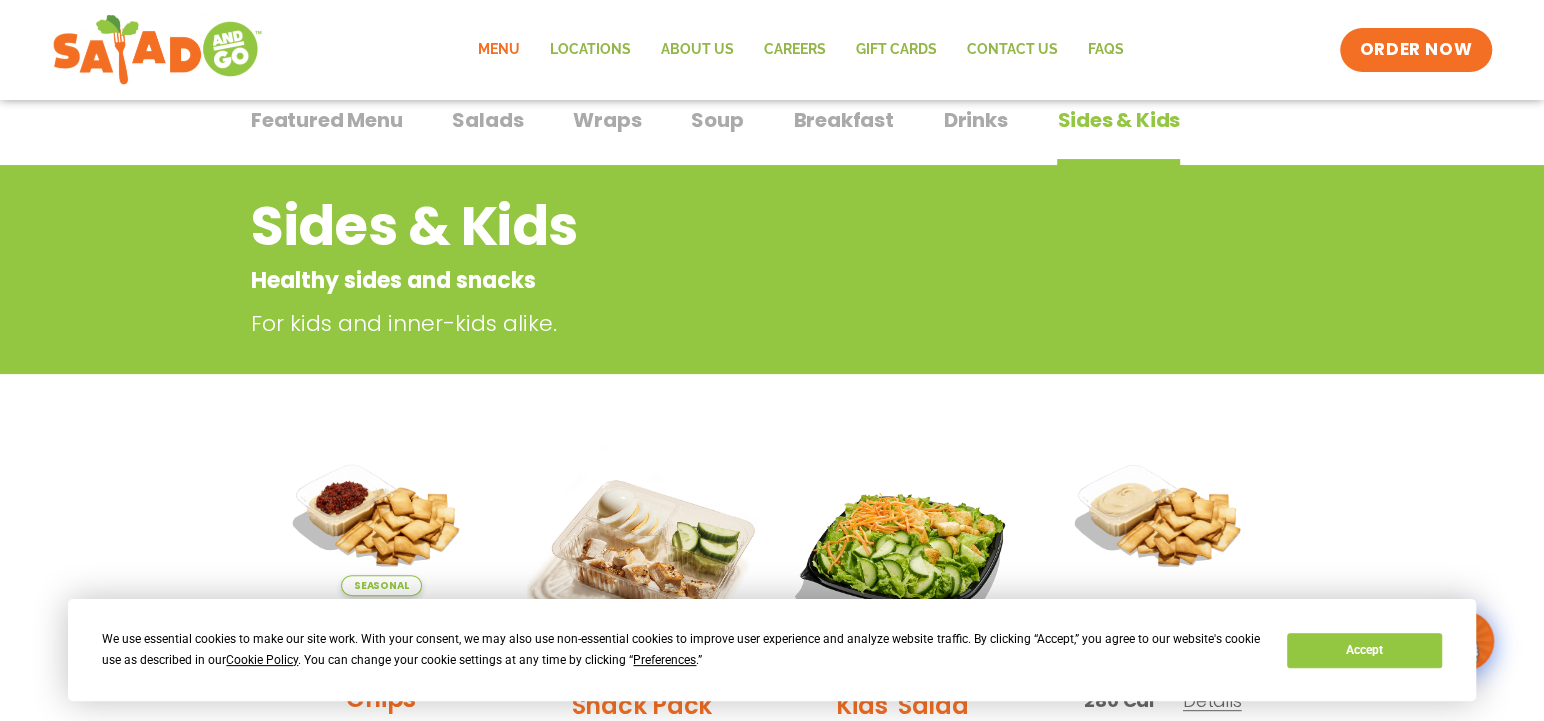 scroll, scrollTop: 120, scrollLeft: 0, axis: vertical 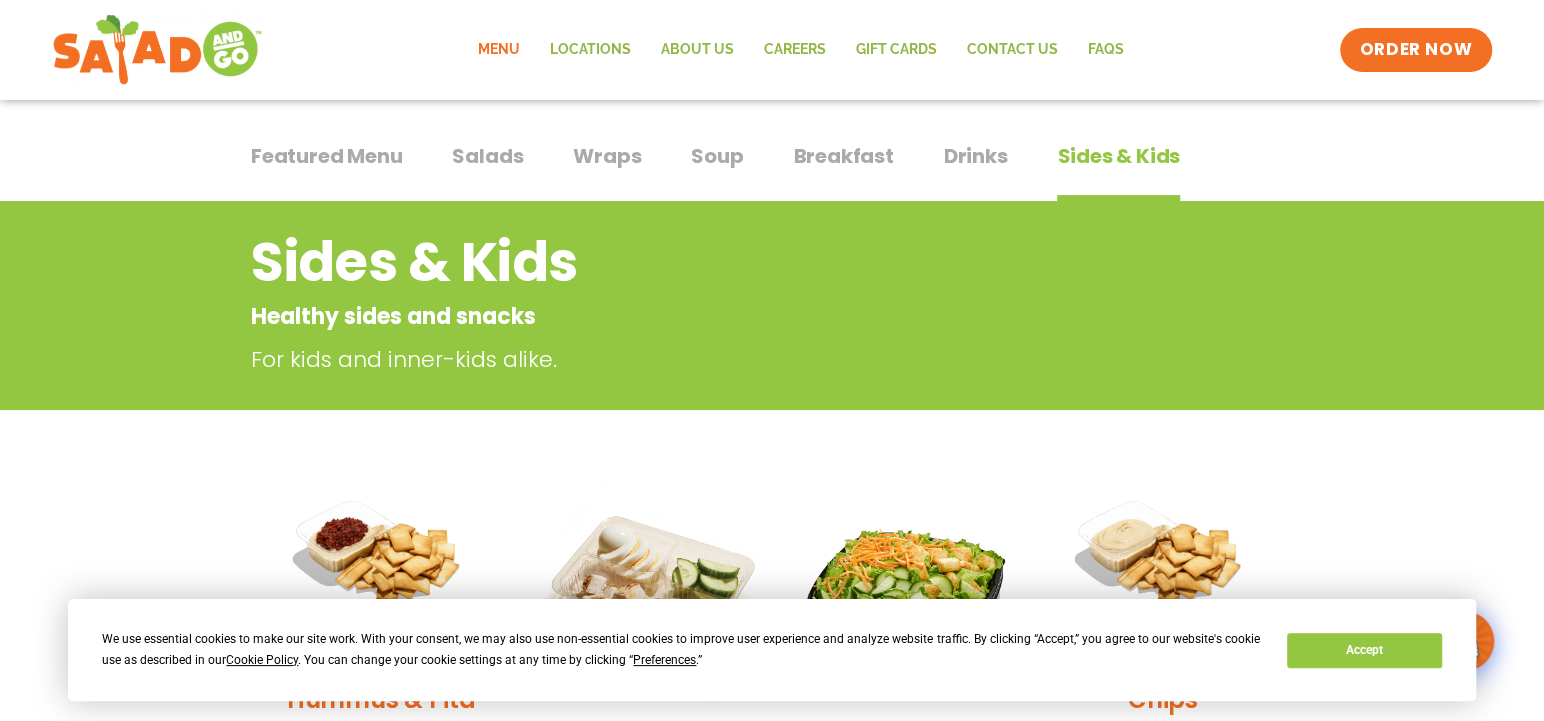 click on "Soup" at bounding box center (717, 156) 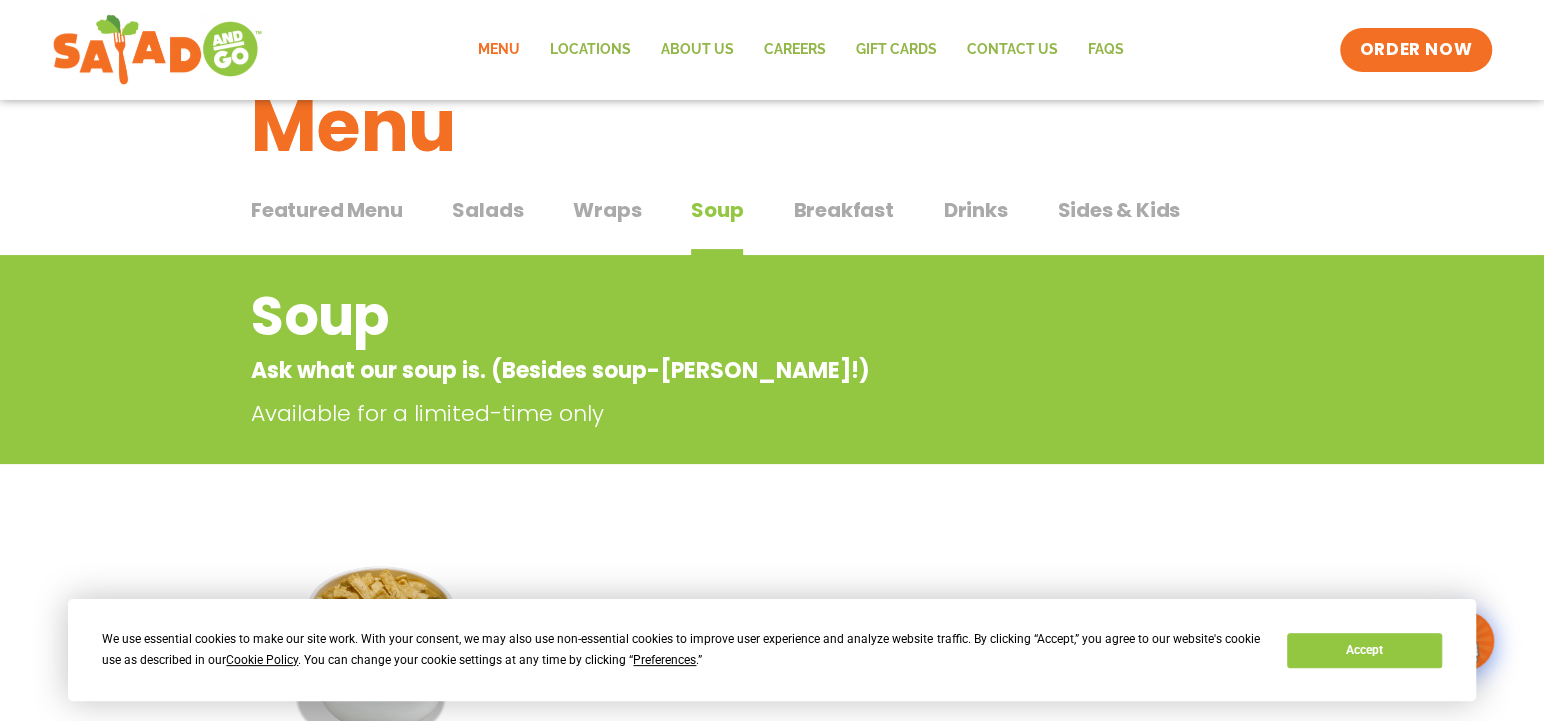 scroll, scrollTop: 20, scrollLeft: 0, axis: vertical 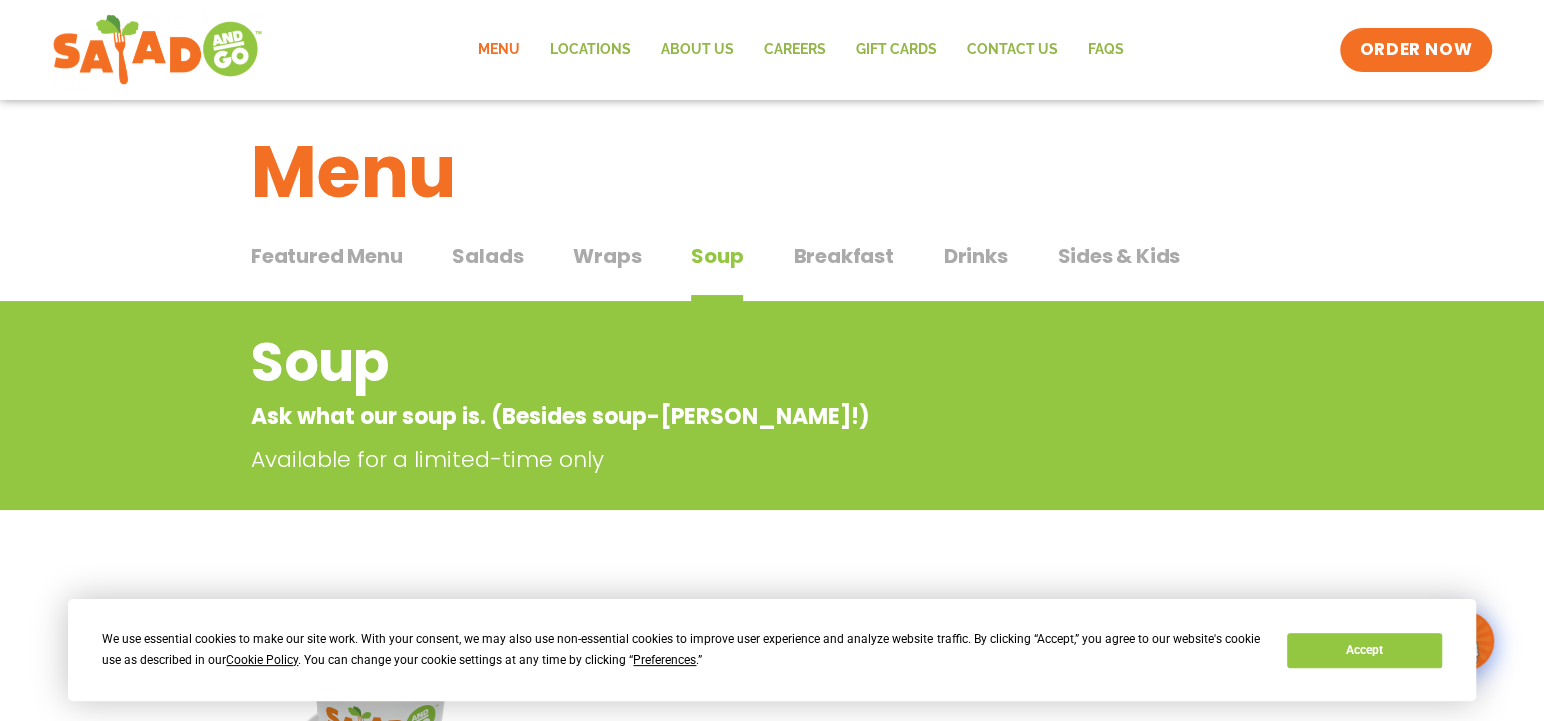 click on "Salads" at bounding box center (487, 256) 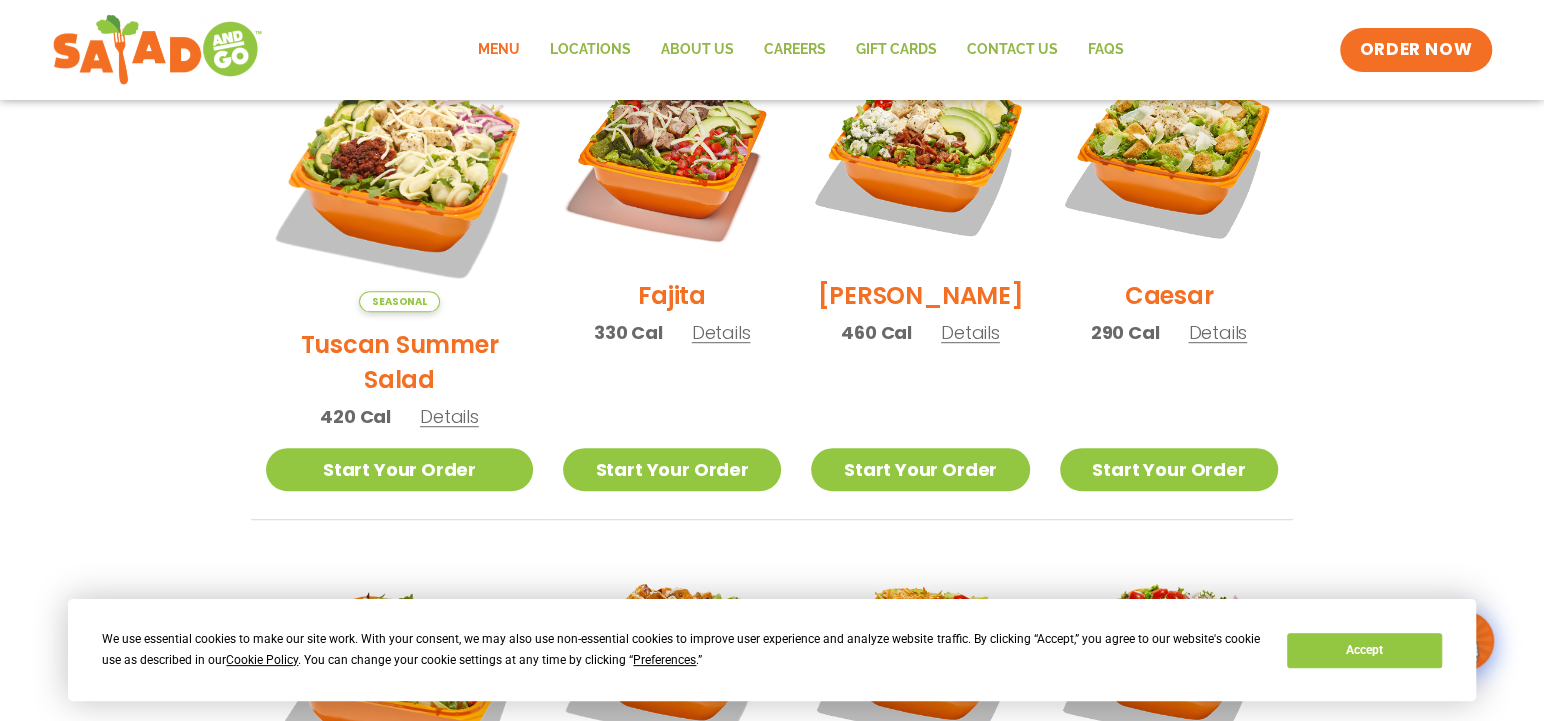 scroll, scrollTop: 620, scrollLeft: 0, axis: vertical 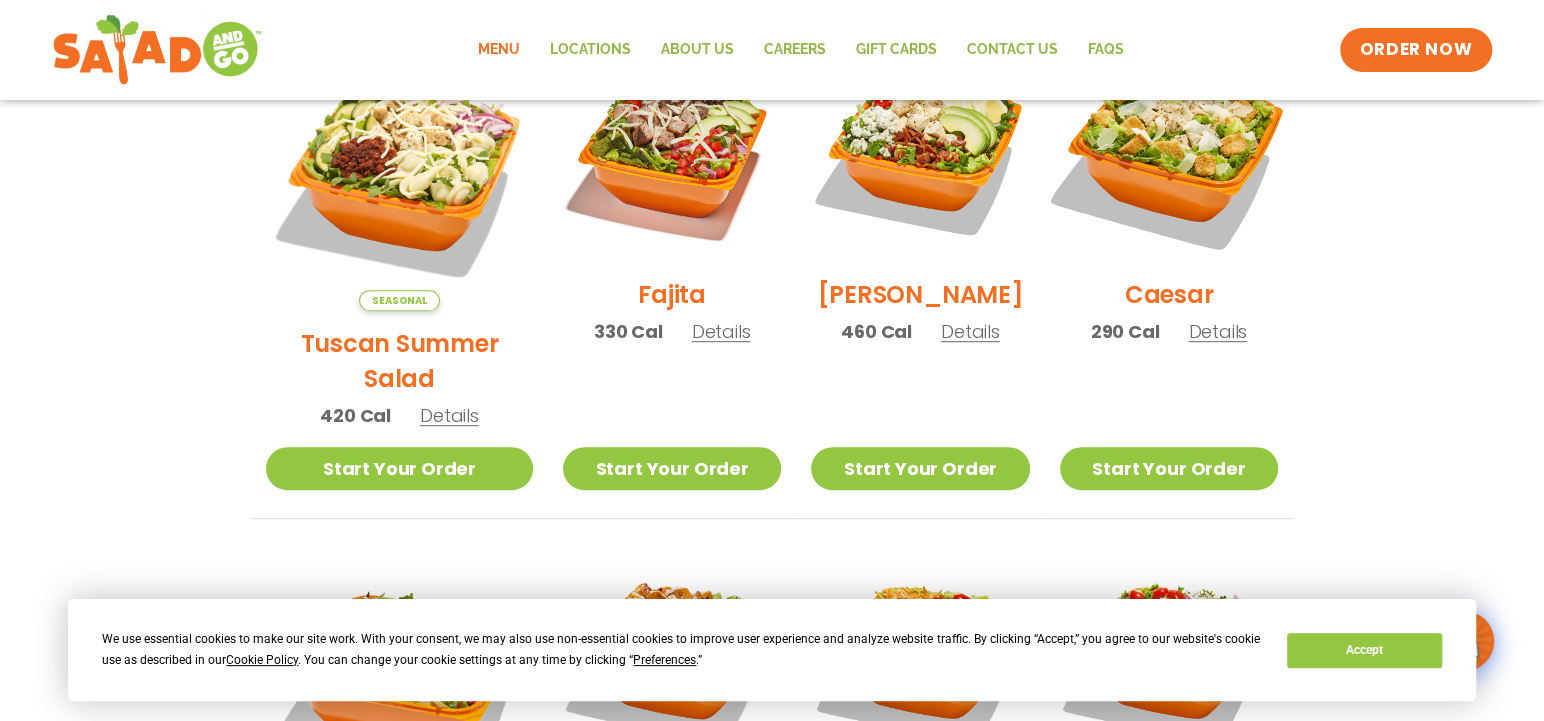 click at bounding box center [1169, 153] 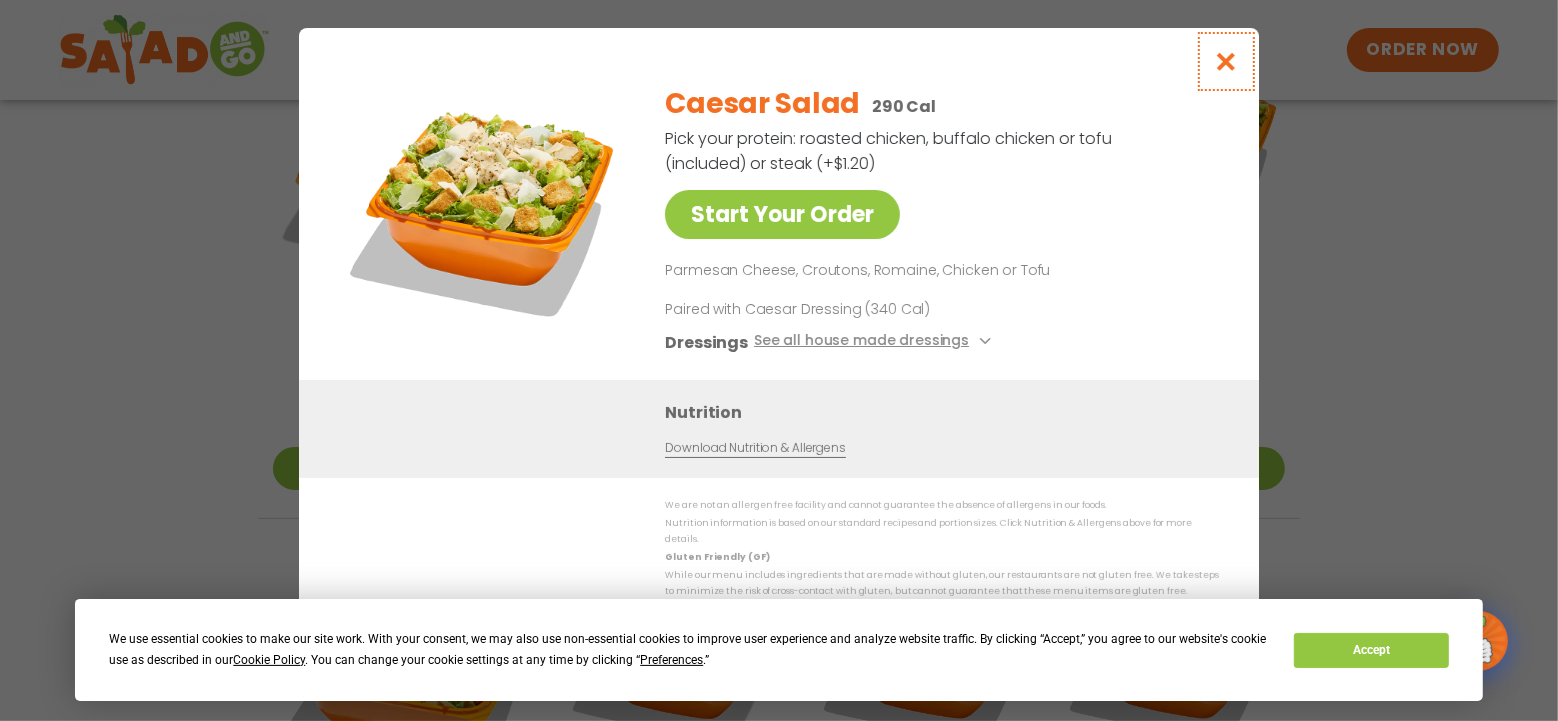 click at bounding box center [1226, 61] 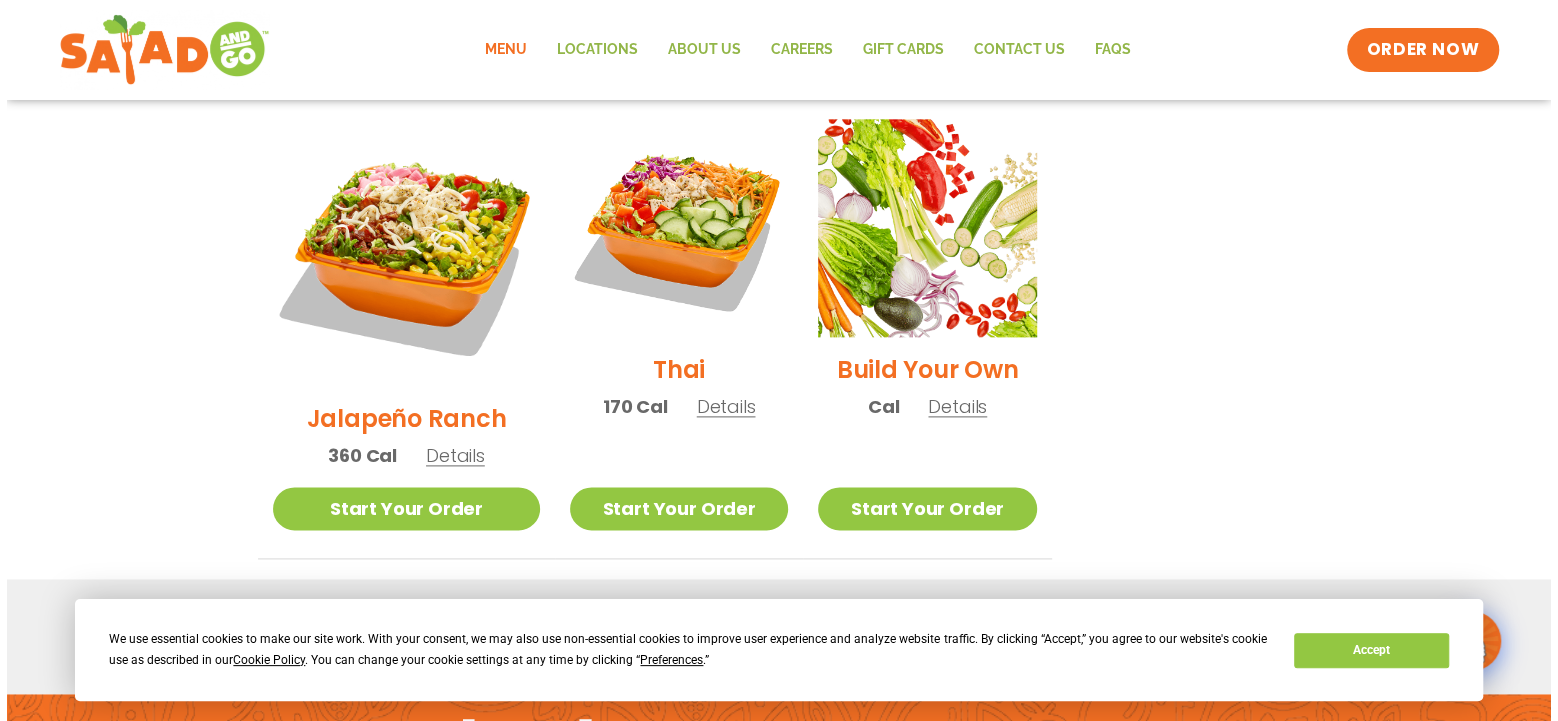 scroll, scrollTop: 1420, scrollLeft: 0, axis: vertical 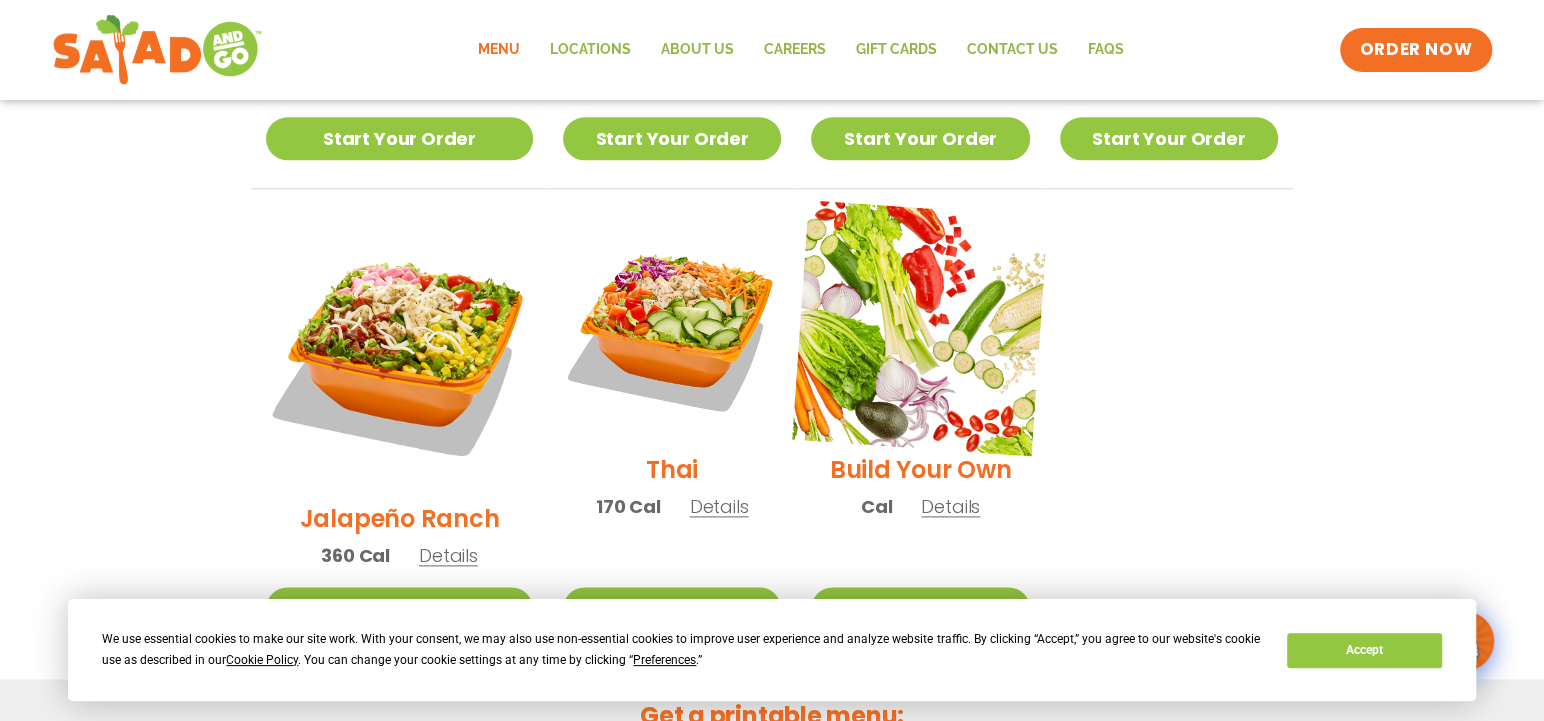 click at bounding box center (920, 328) 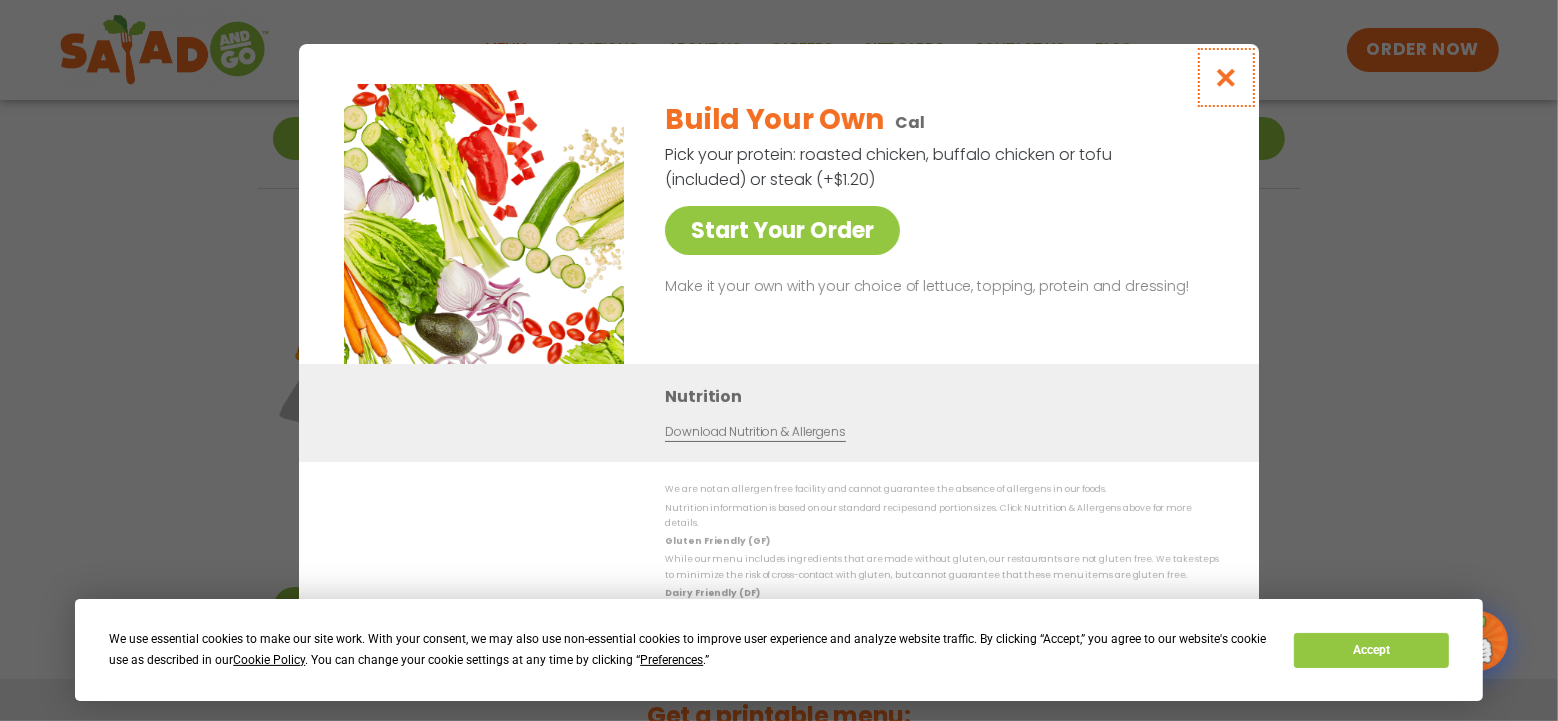 click at bounding box center (1226, 77) 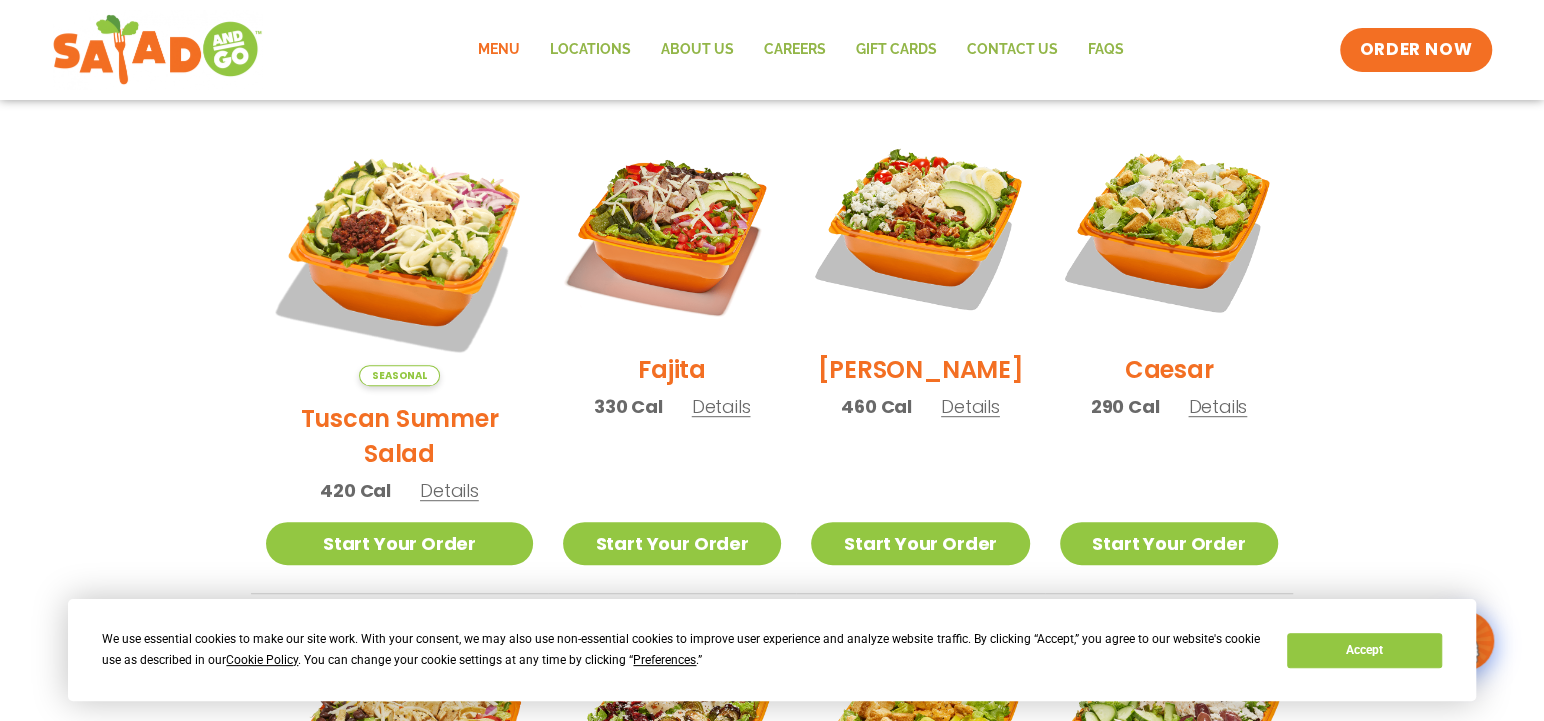 scroll, scrollTop: 447, scrollLeft: 0, axis: vertical 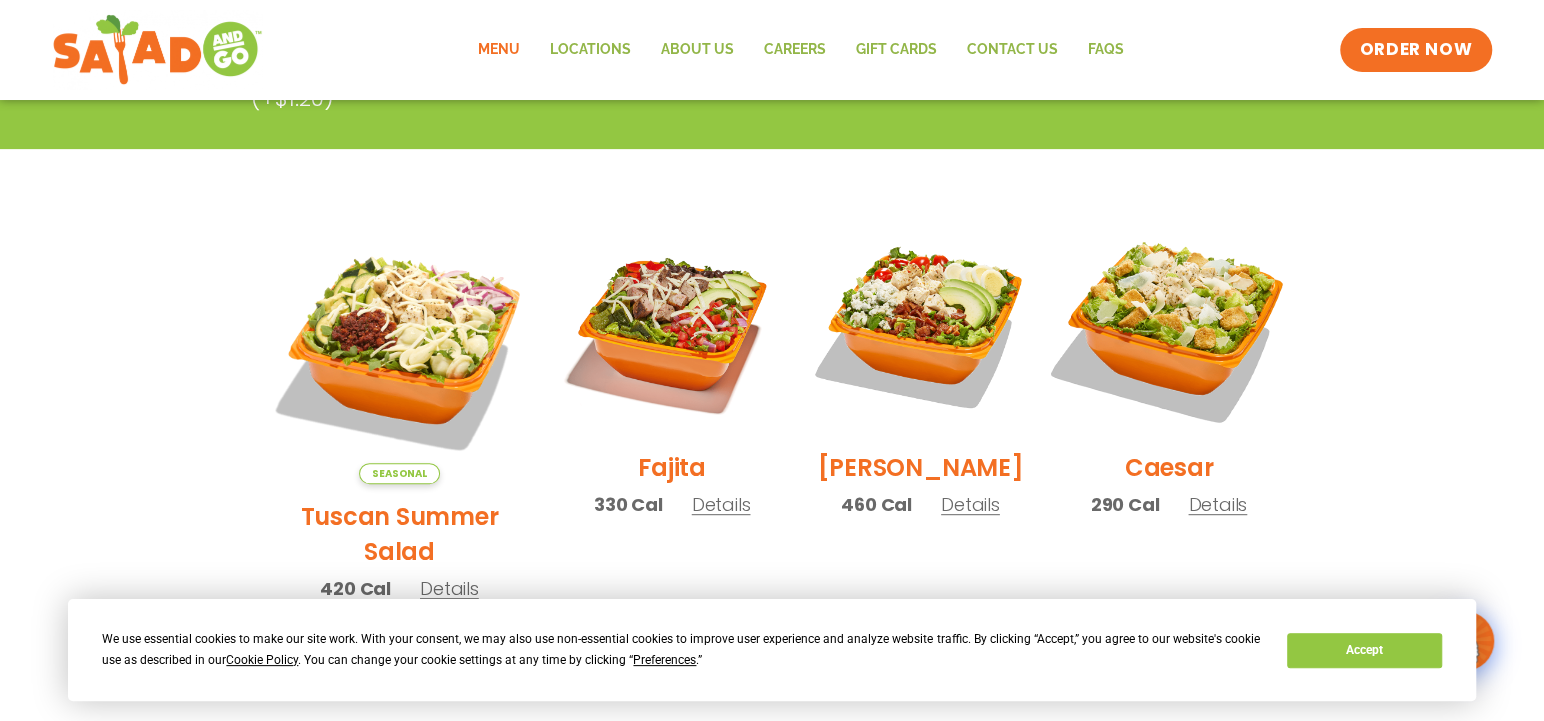 click at bounding box center [1169, 326] 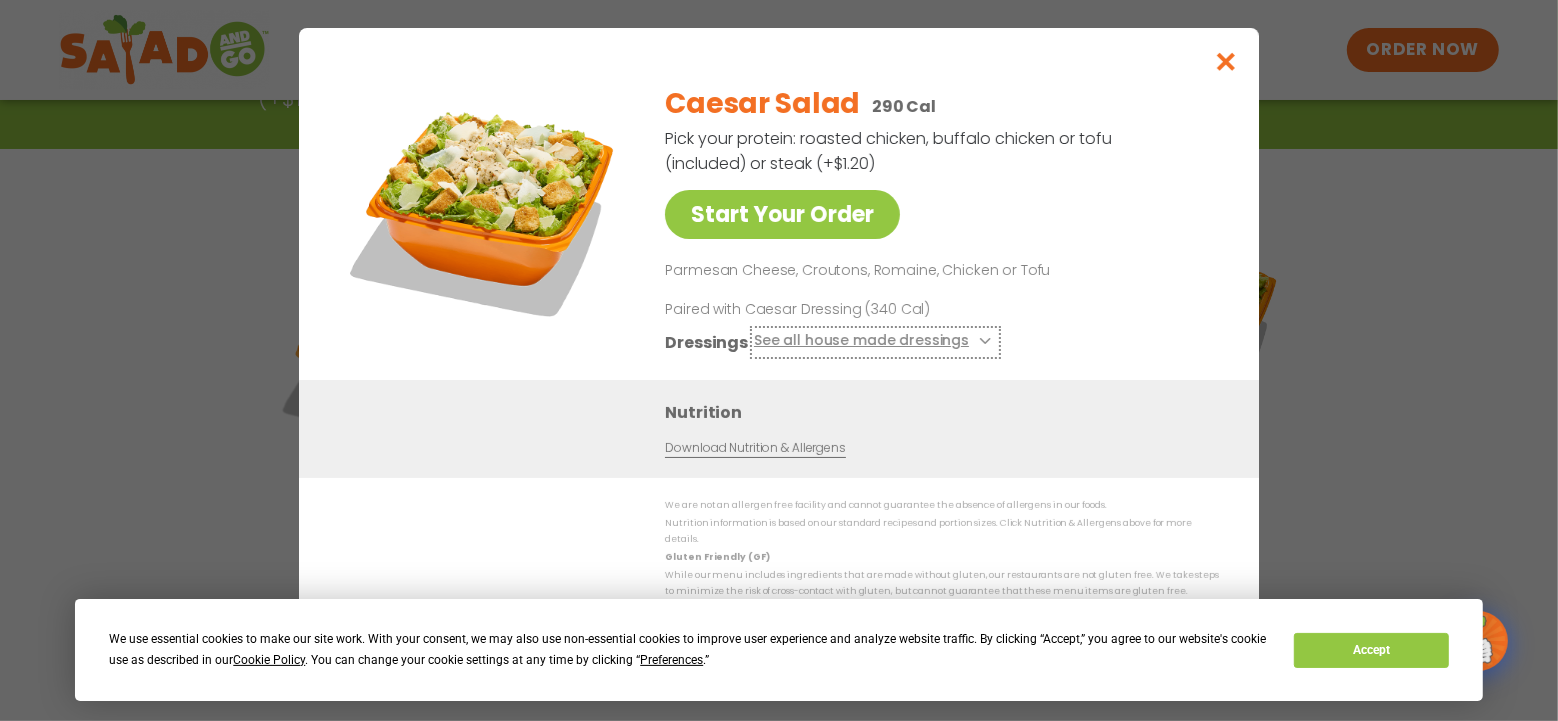 click at bounding box center (983, 341) 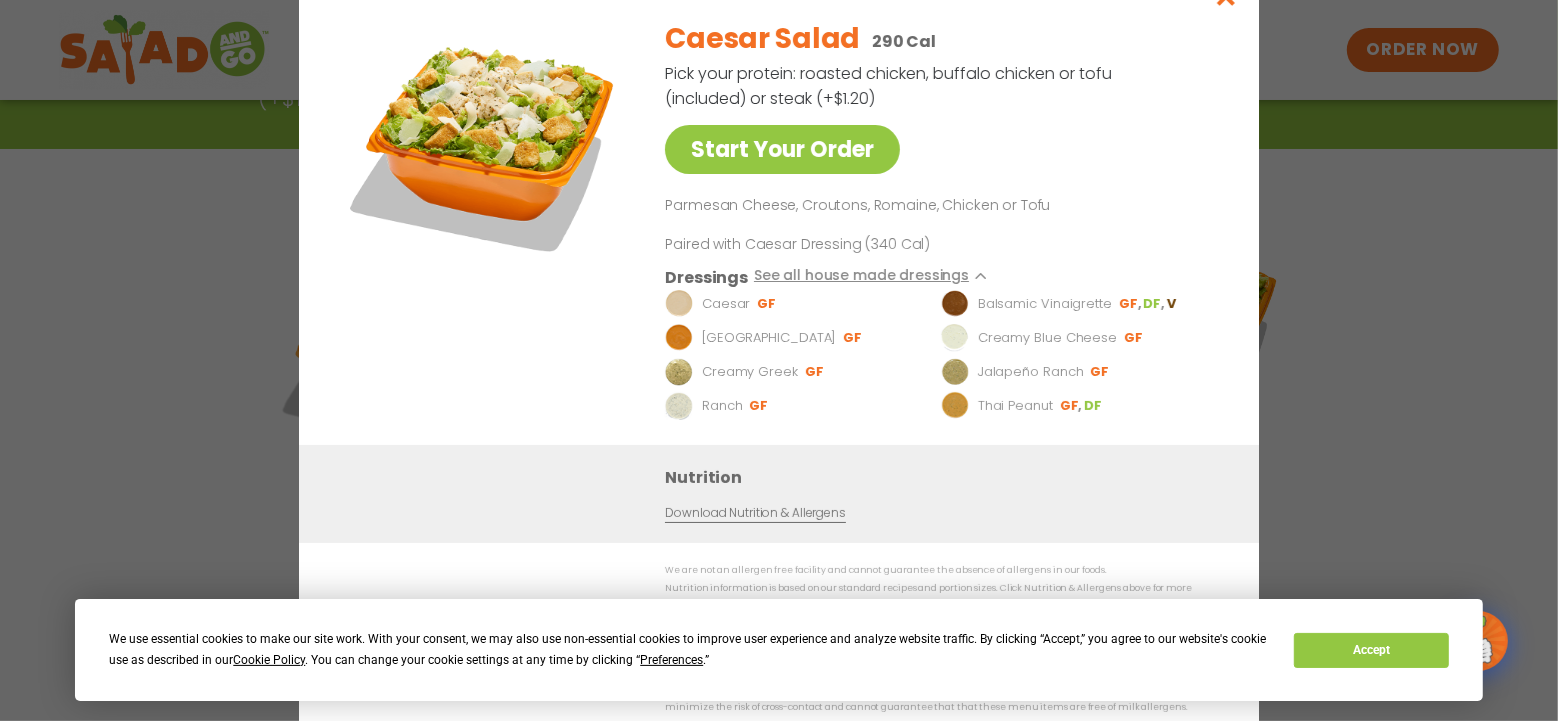click on "Caesar Salad  290 Cal  Pick your protein: roasted chicken, buffalo chicken or tofu (included) or steak (+$1.20)   Start Your Order Parmesan Cheese, Croutons, Romaine, Chicken or Tofu Paired with Caesar Dressing (340 Cal) Dressings   See all house made dressings    Caesar GF   Balsamic Vinaigrette GF DF V   BBQ Ranch GF   Creamy Blue Cheese GF   Creamy Greek GF   Jalapeño Ranch GF   Ranch GF   Thai Peanut GF DF" at bounding box center [938, 224] 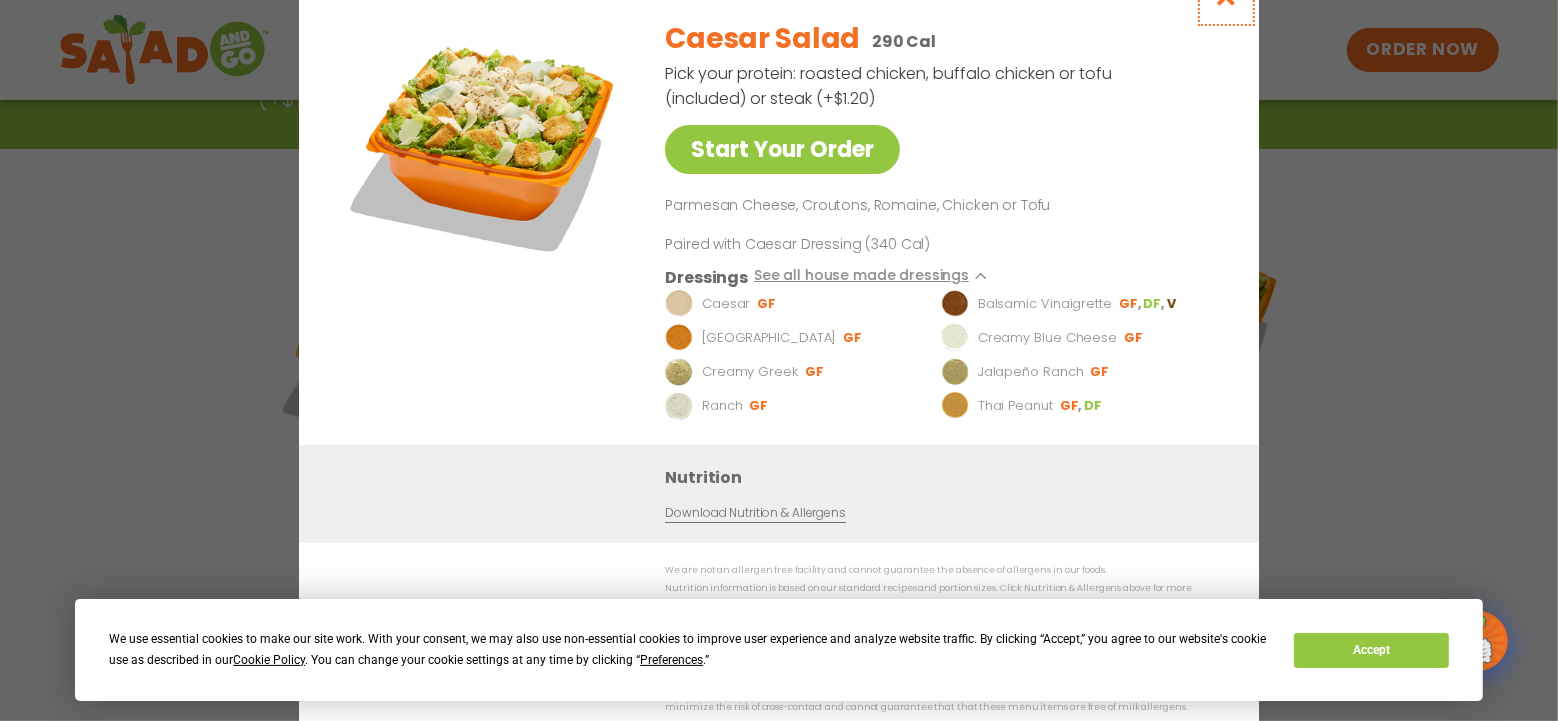 click at bounding box center (1226, -4) 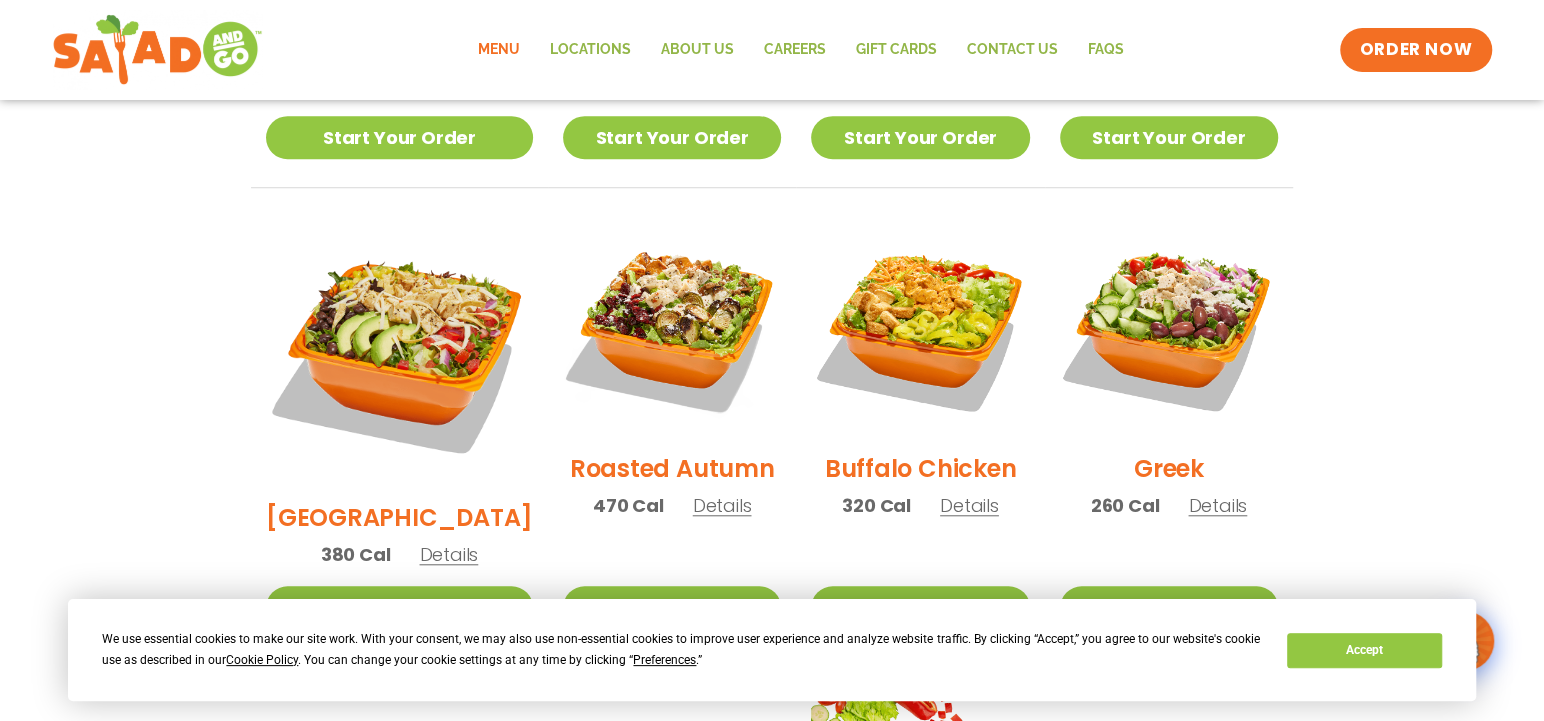 scroll, scrollTop: 847, scrollLeft: 0, axis: vertical 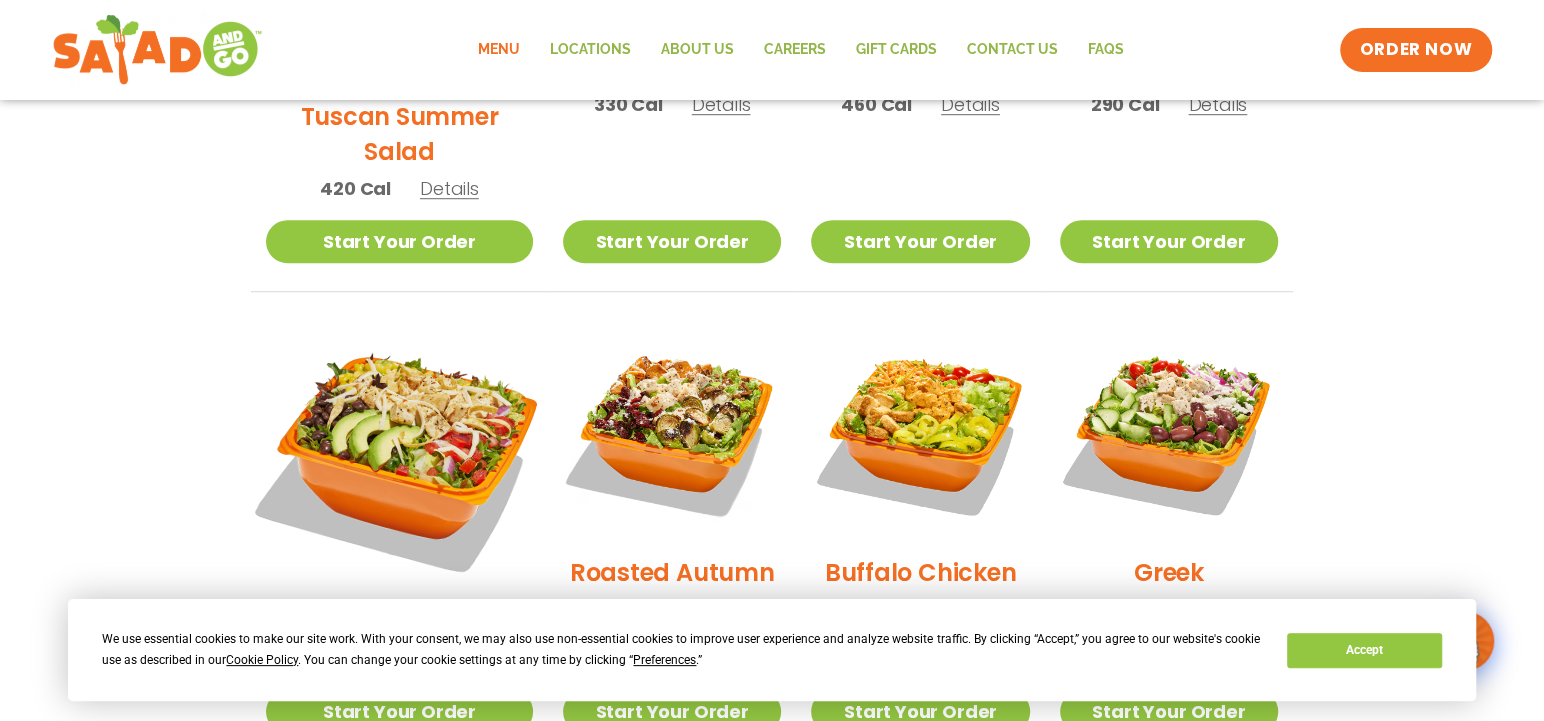 click at bounding box center [399, 455] 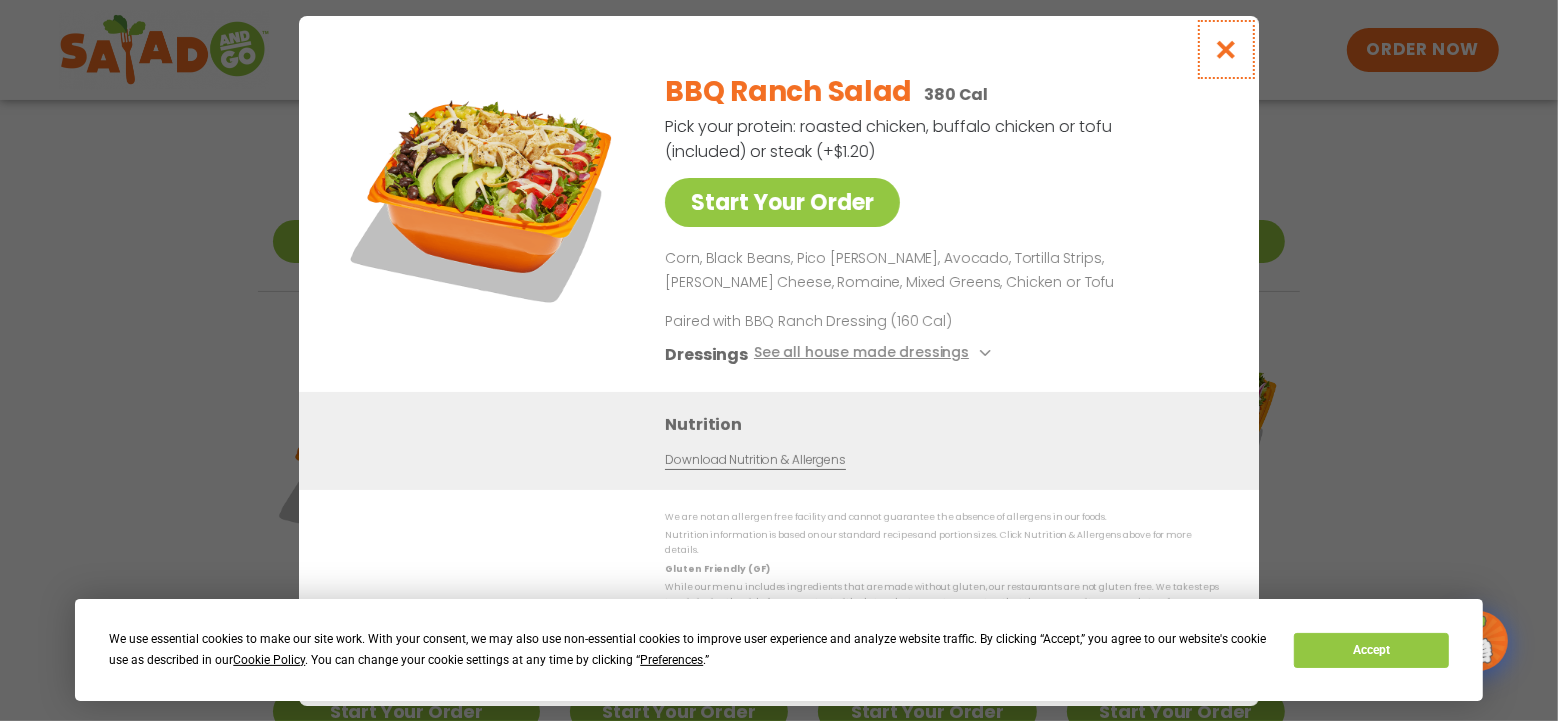 click at bounding box center (1226, 49) 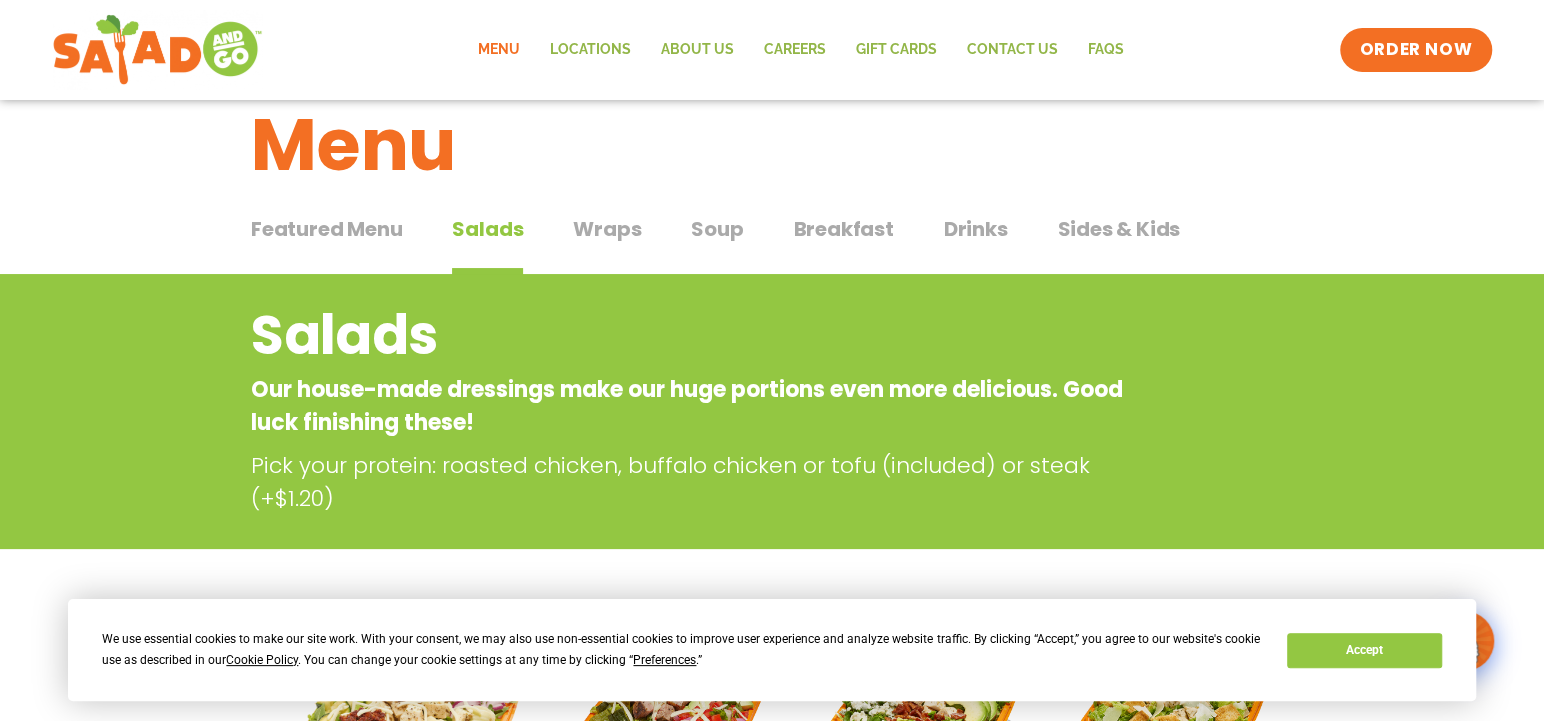 scroll, scrollTop: 0, scrollLeft: 0, axis: both 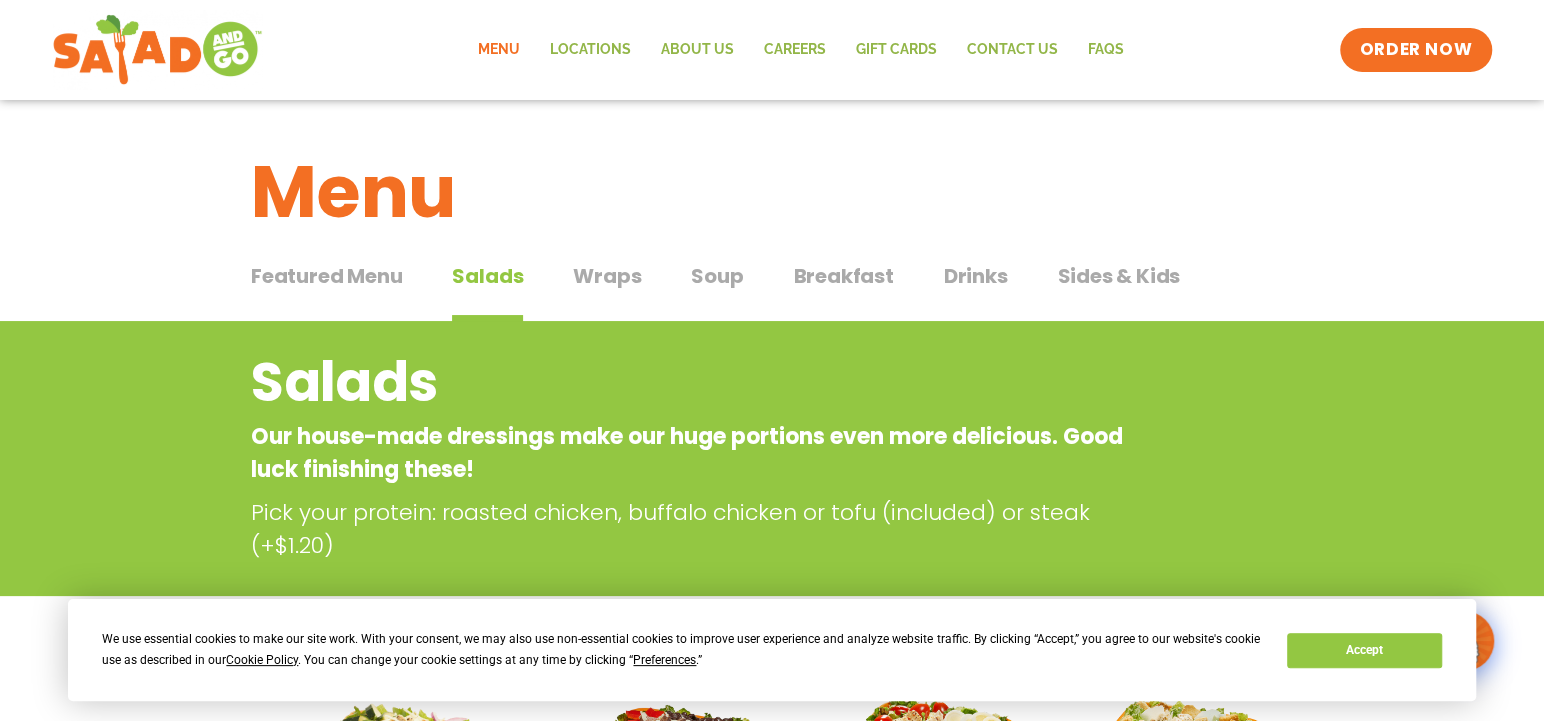 click on "Breakfast" at bounding box center (843, 276) 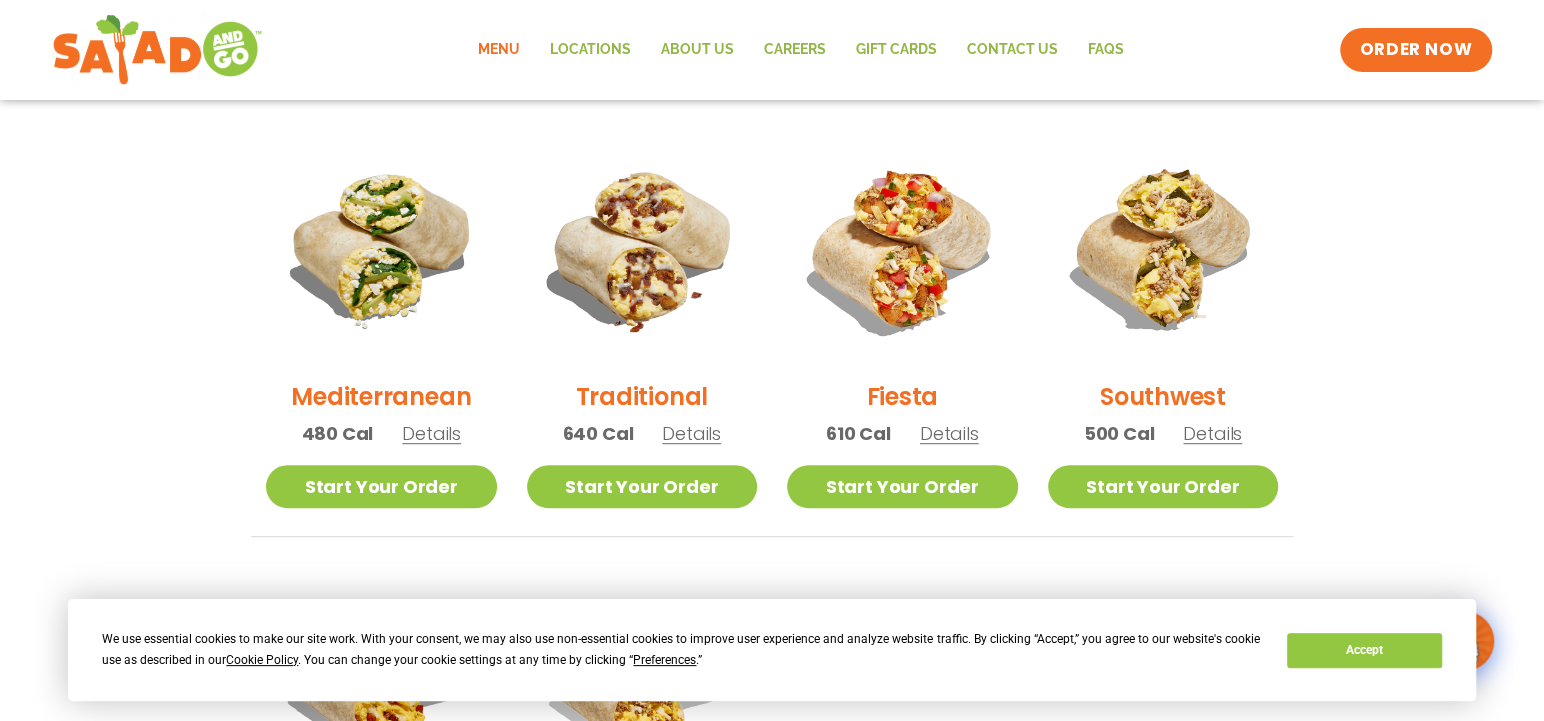 scroll, scrollTop: 500, scrollLeft: 0, axis: vertical 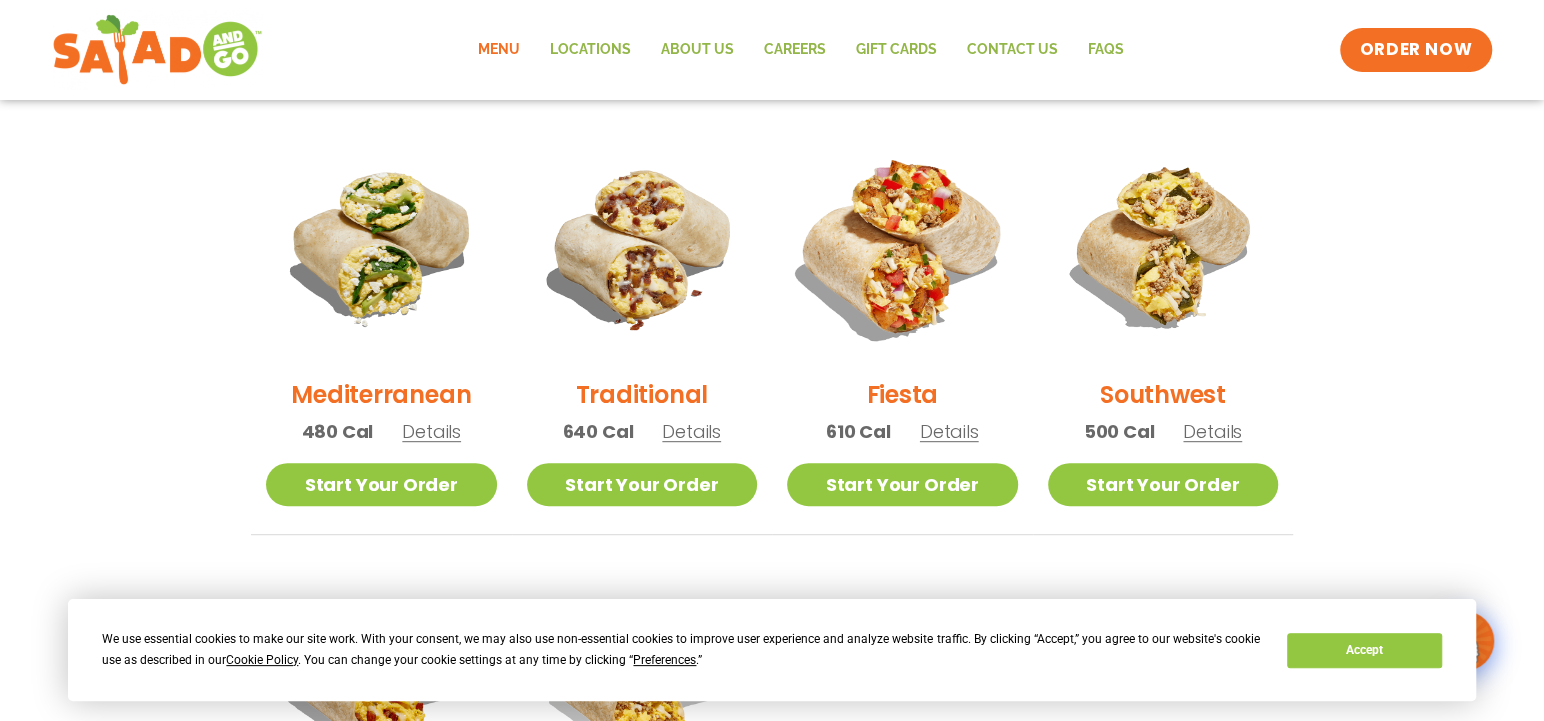 click at bounding box center [902, 246] 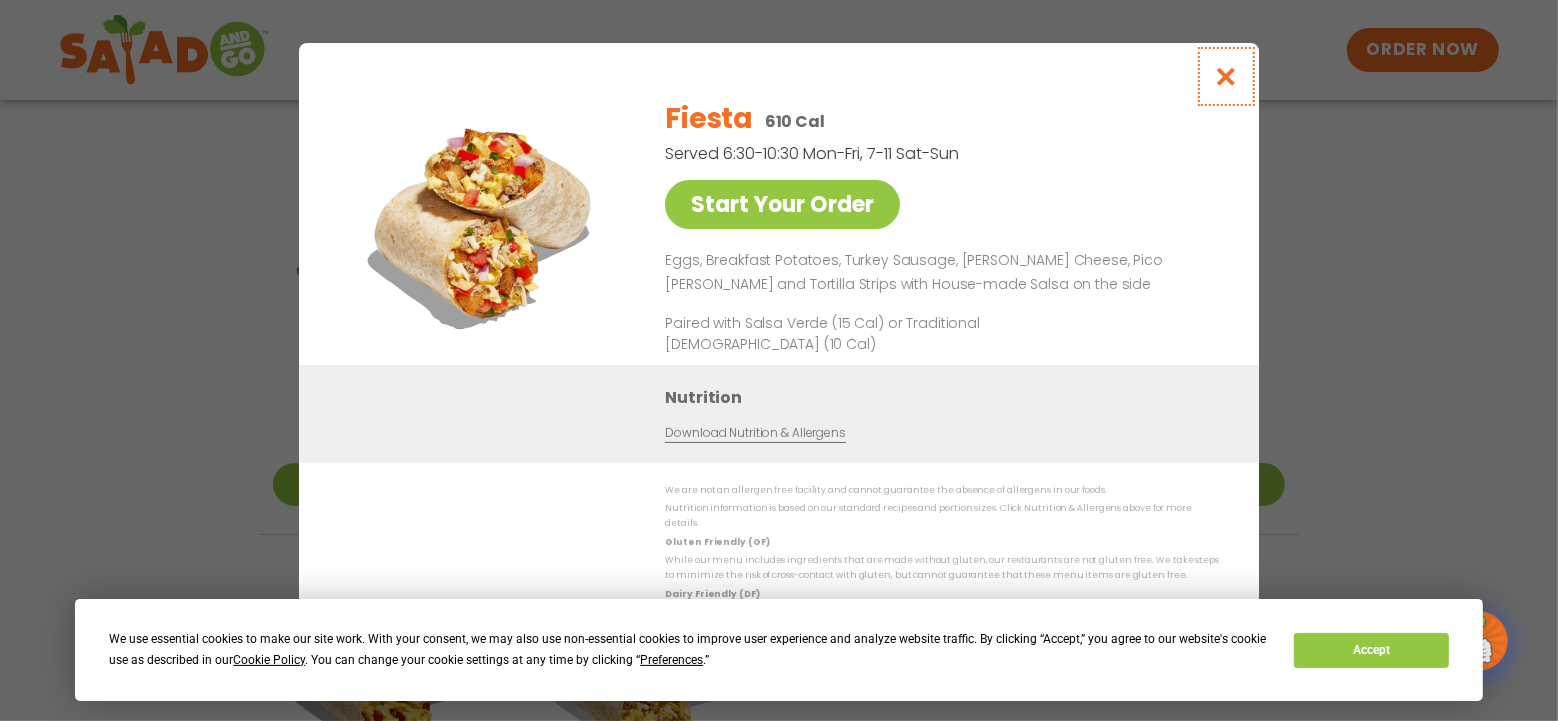 click at bounding box center [1226, 76] 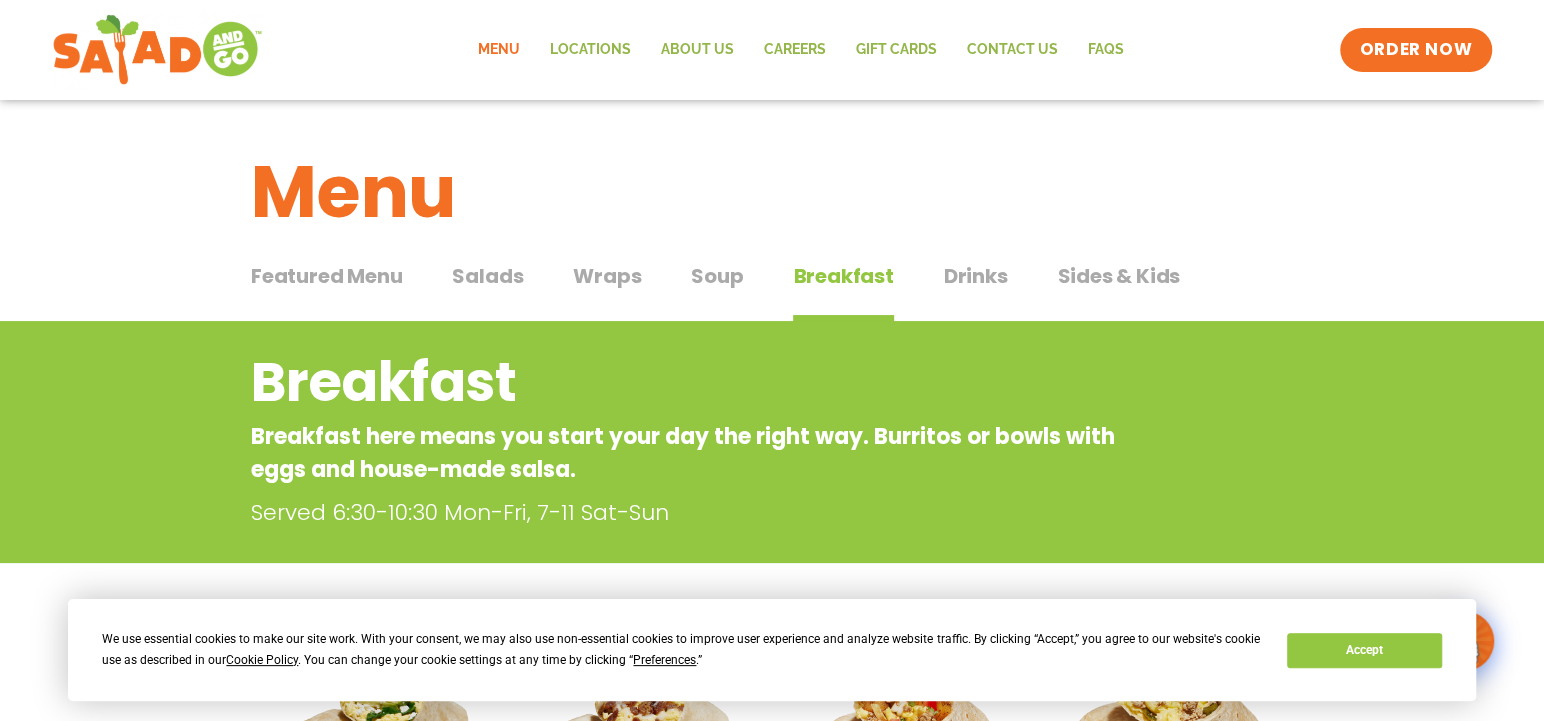 scroll, scrollTop: 0, scrollLeft: 0, axis: both 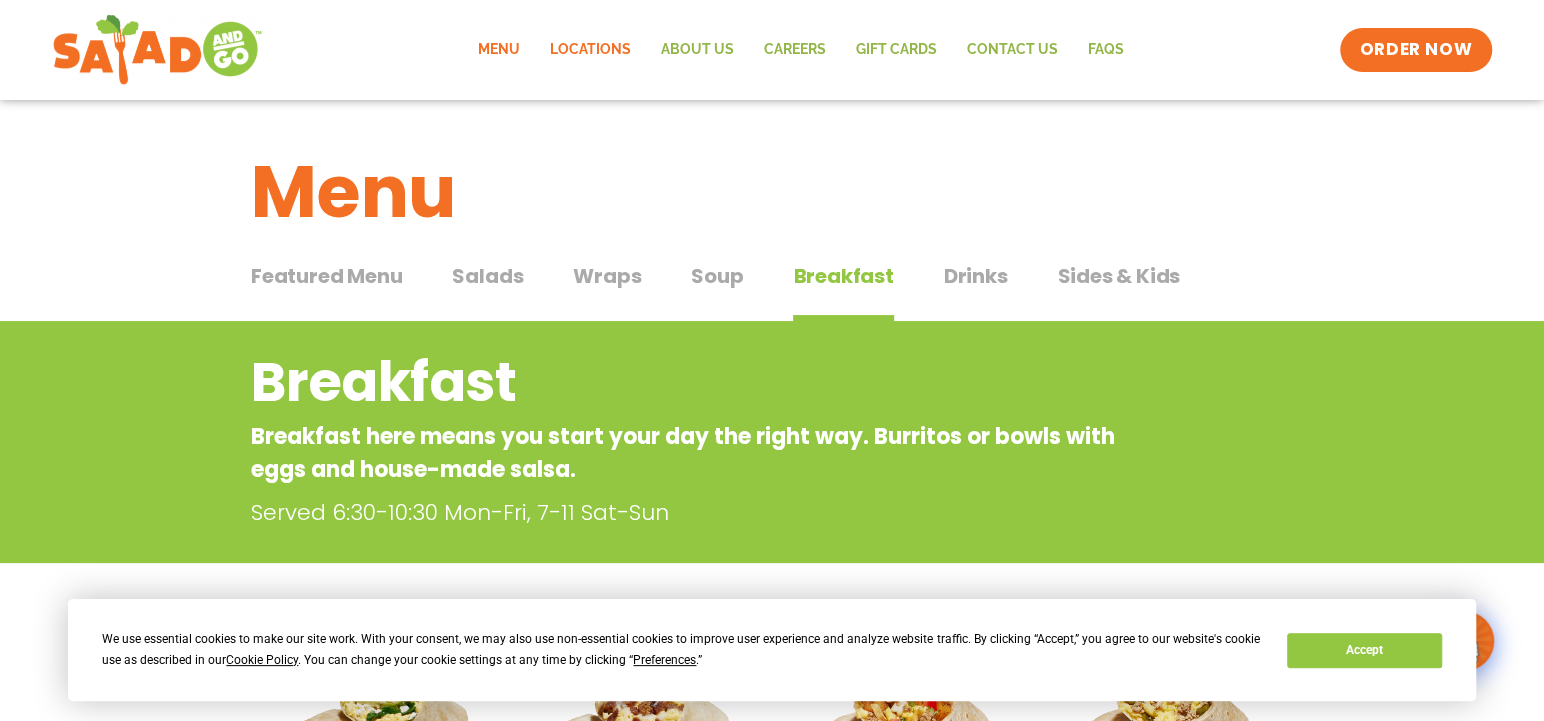 click on "Locations" 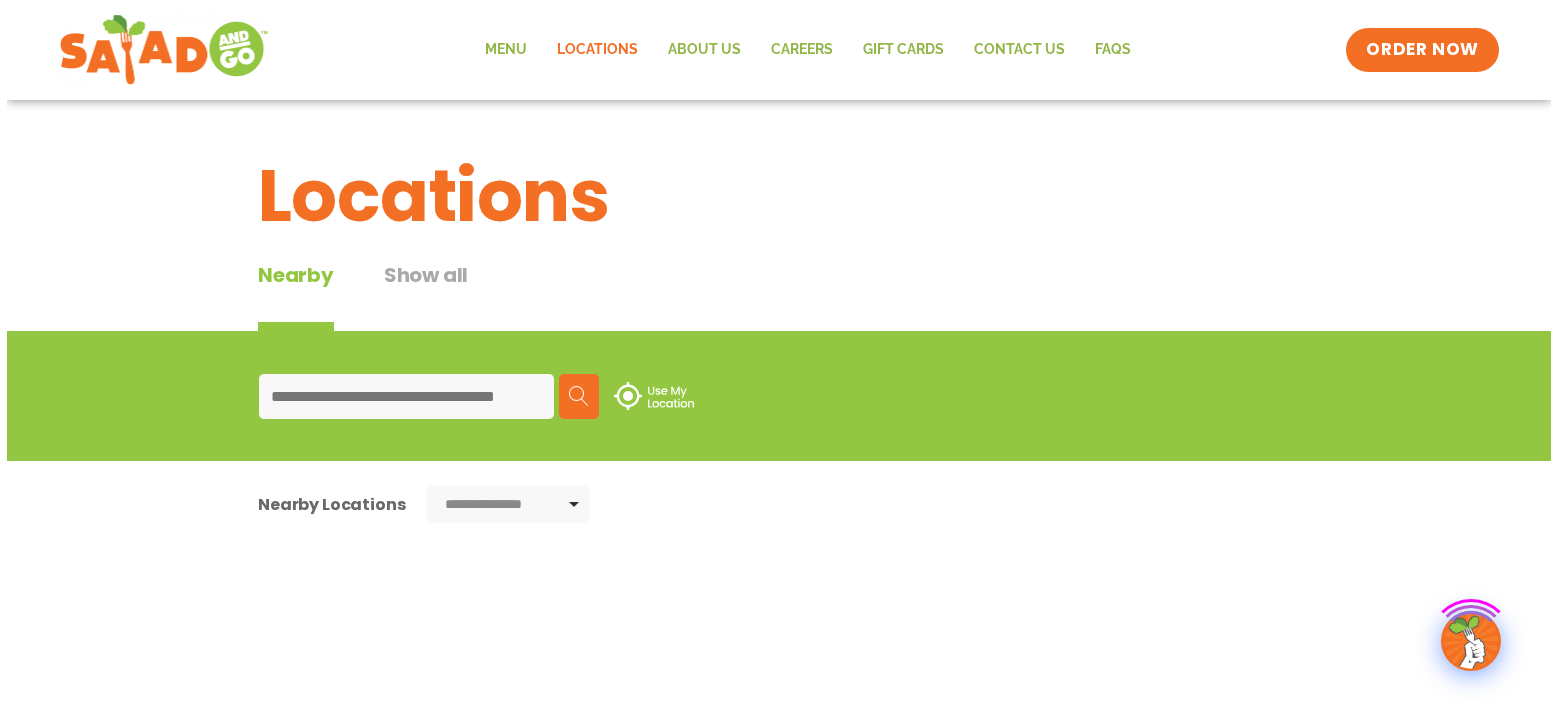 scroll, scrollTop: 0, scrollLeft: 0, axis: both 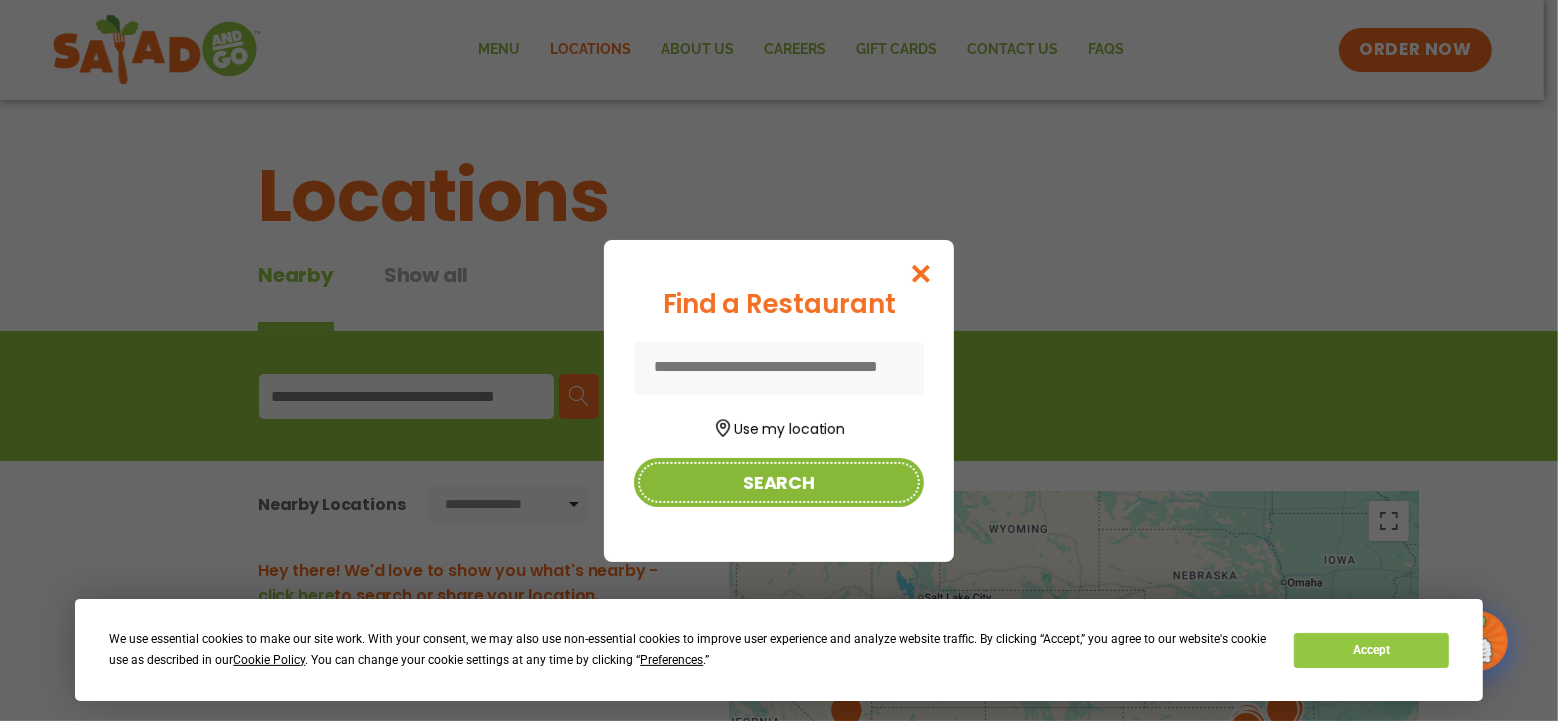 click on "Search" at bounding box center (779, 482) 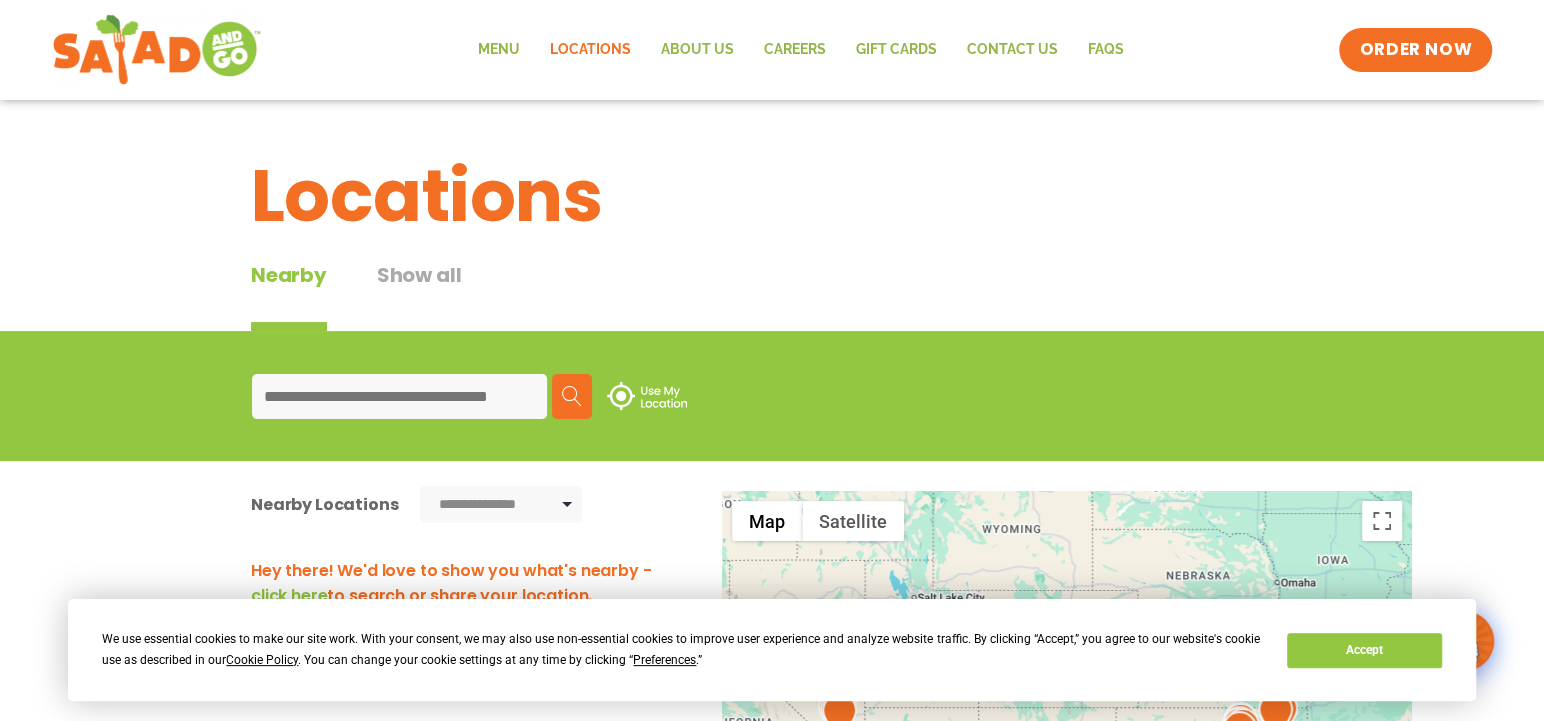 click at bounding box center (399, 396) 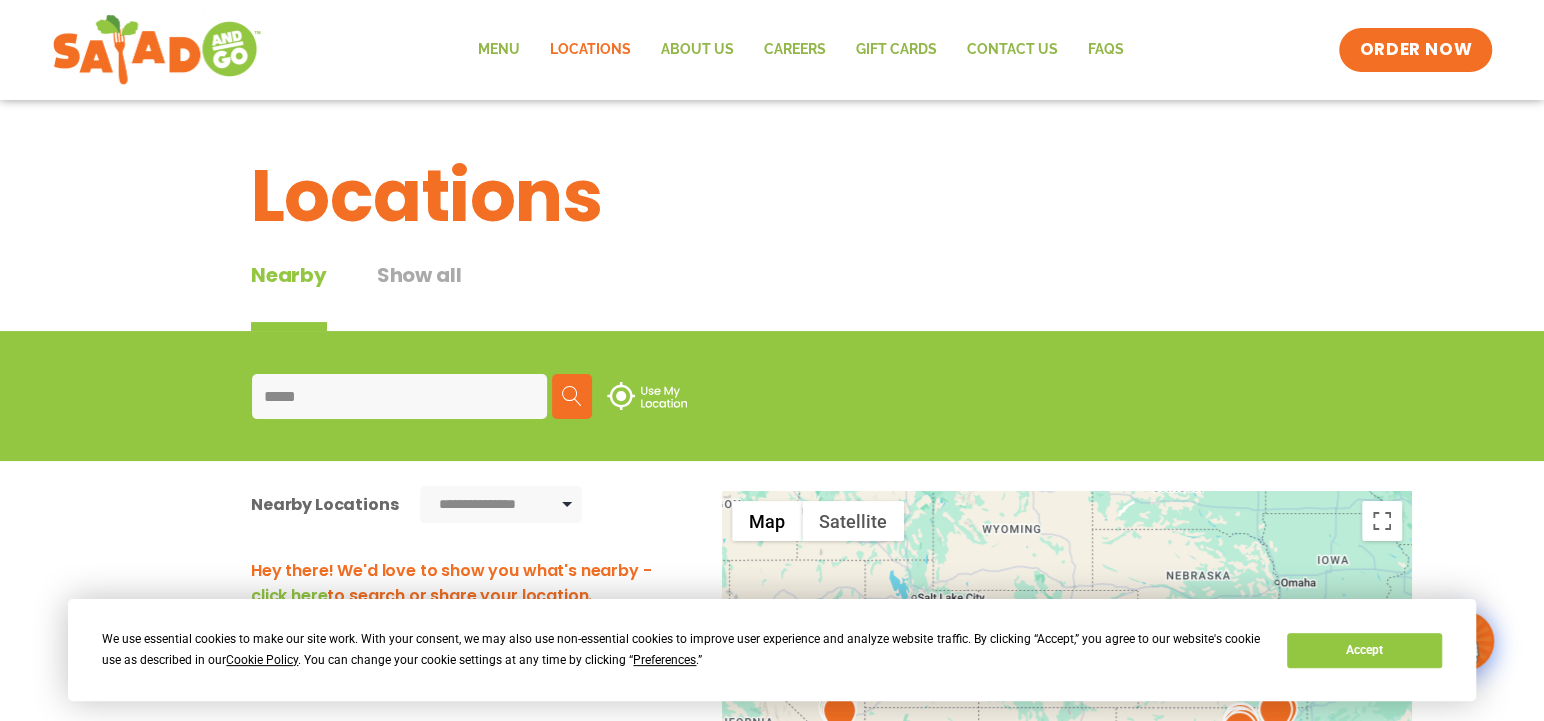 click at bounding box center [572, 396] 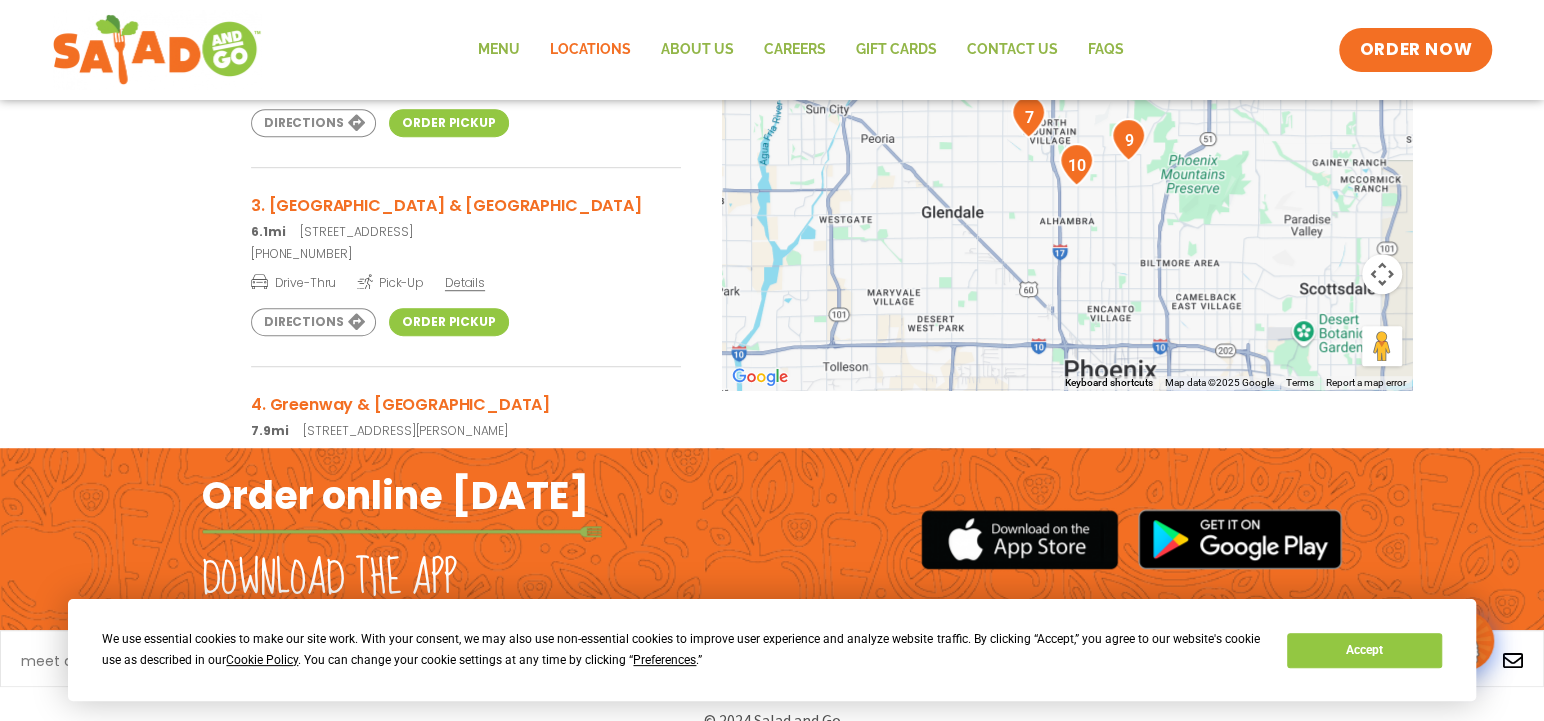 scroll, scrollTop: 796, scrollLeft: 0, axis: vertical 